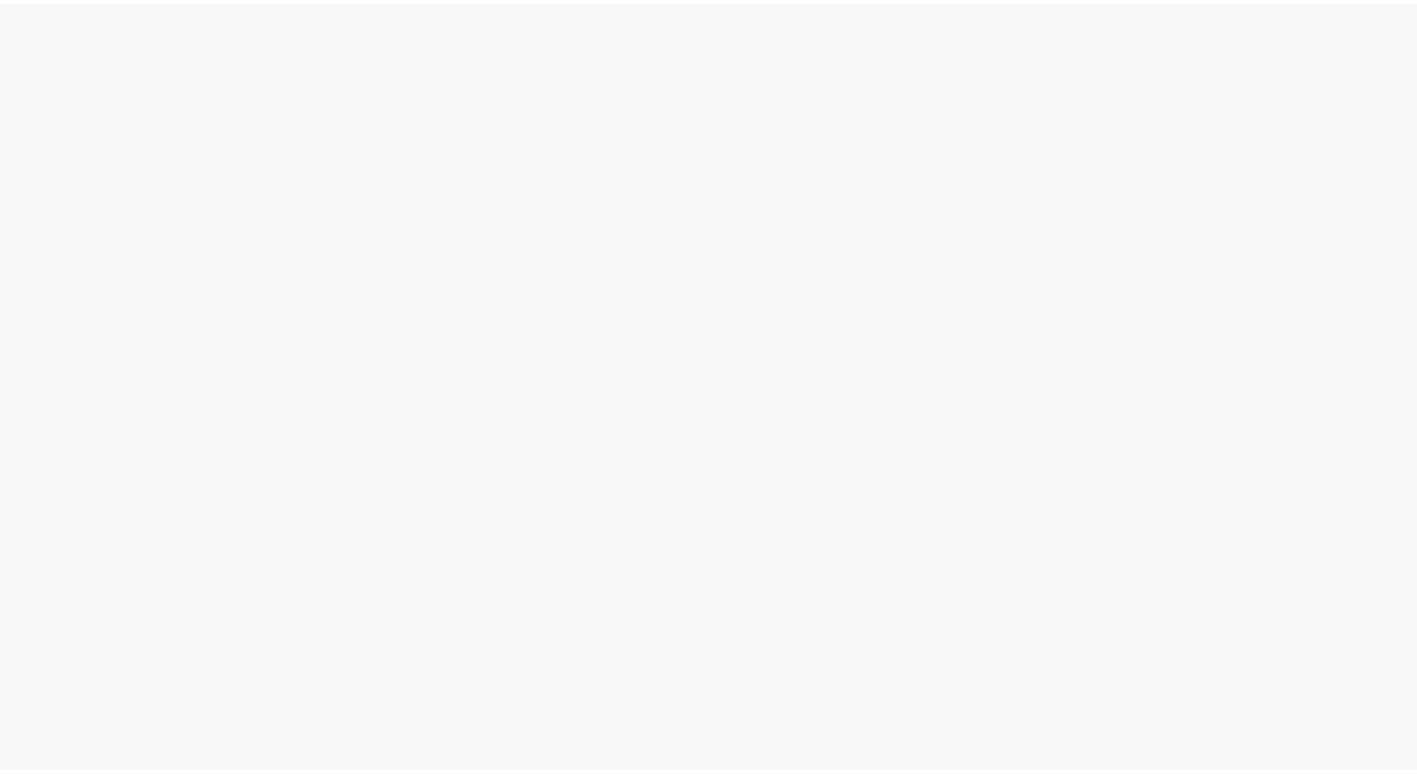 scroll, scrollTop: 0, scrollLeft: 0, axis: both 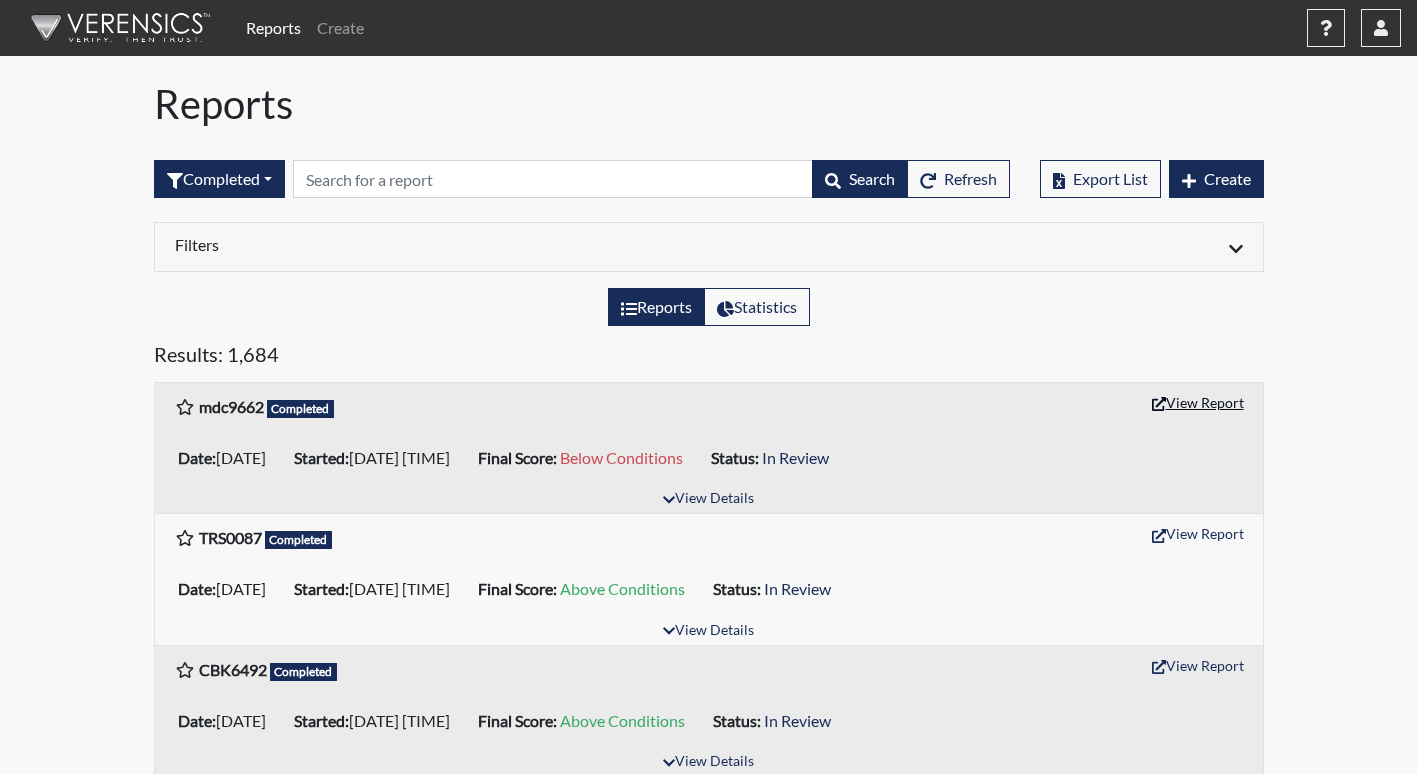 click on "View Report" at bounding box center [1198, 402] 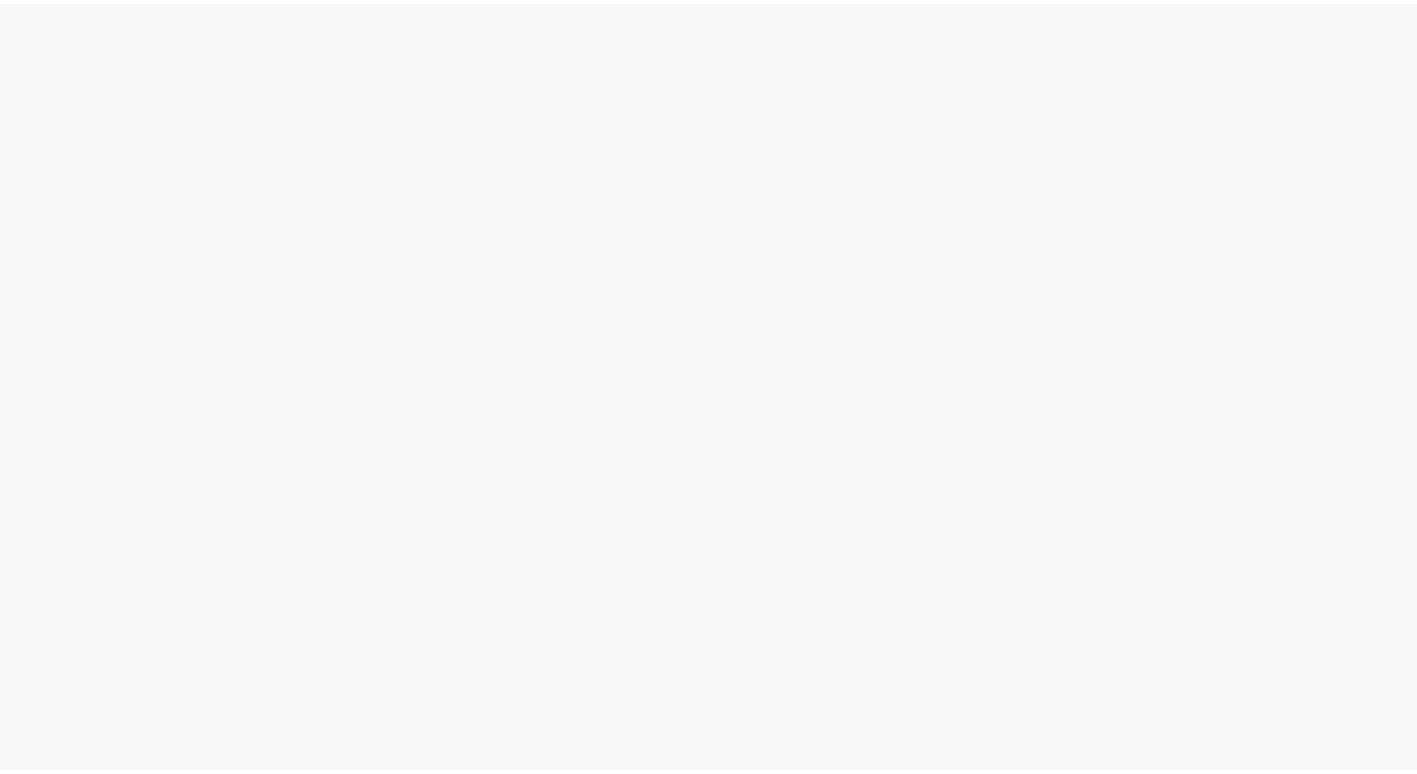 scroll, scrollTop: 0, scrollLeft: 0, axis: both 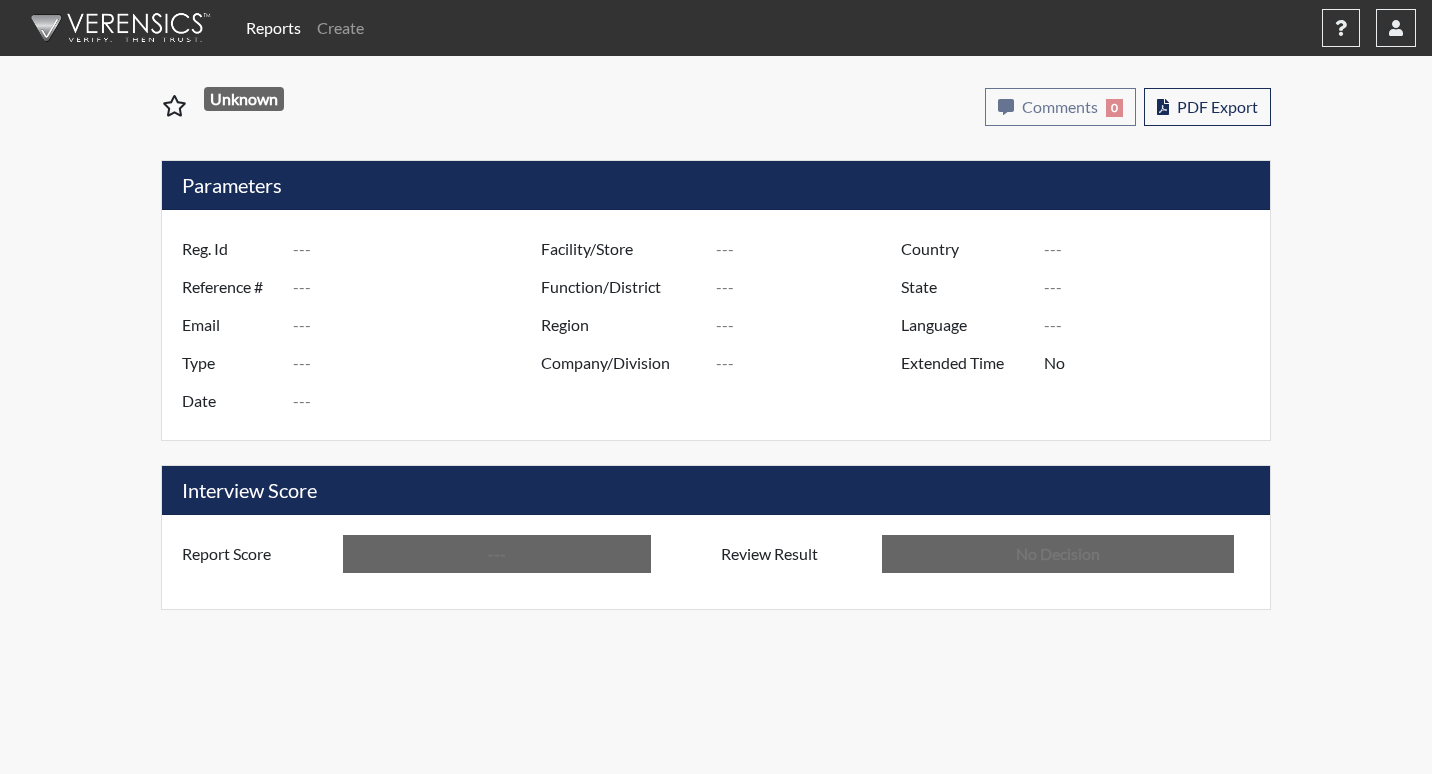 type on "mdc9662" 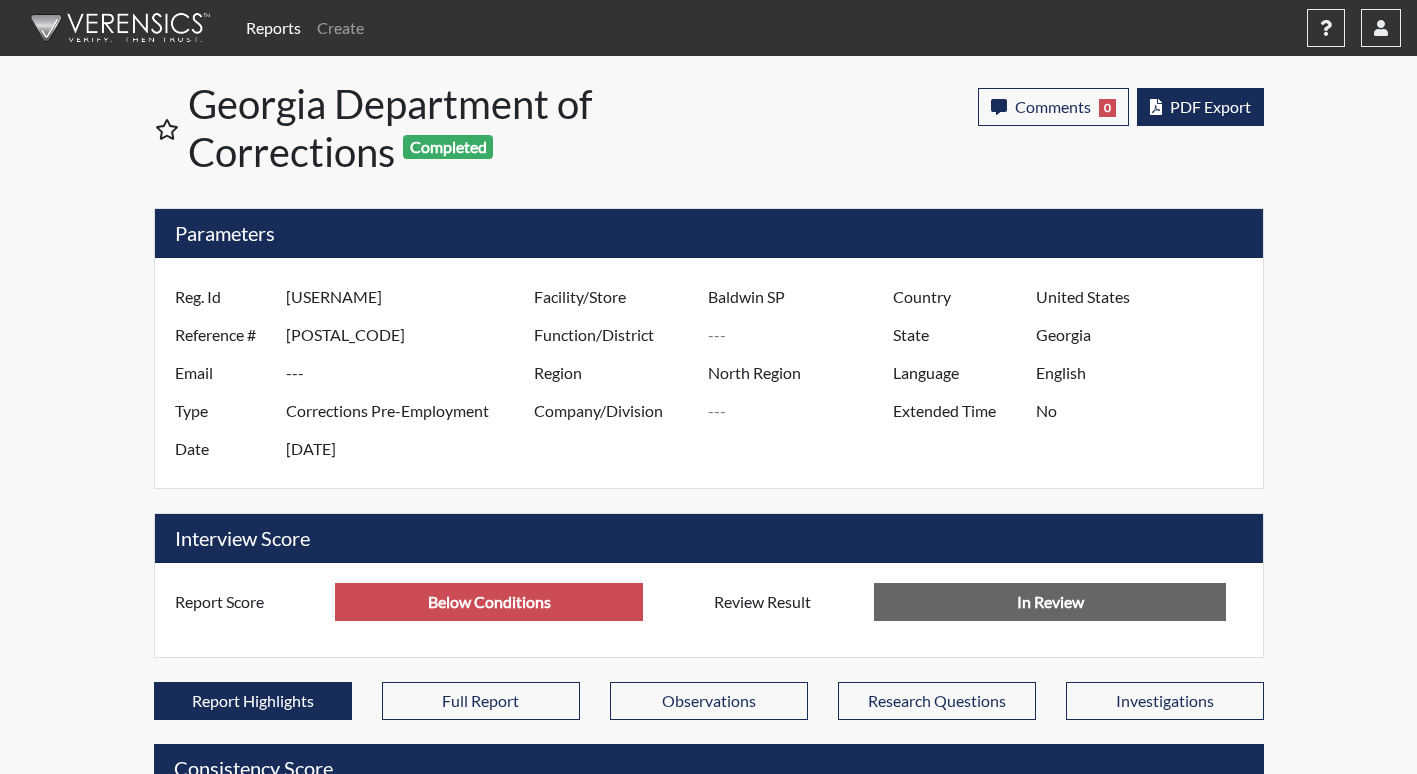 scroll, scrollTop: 999668, scrollLeft: 999169, axis: both 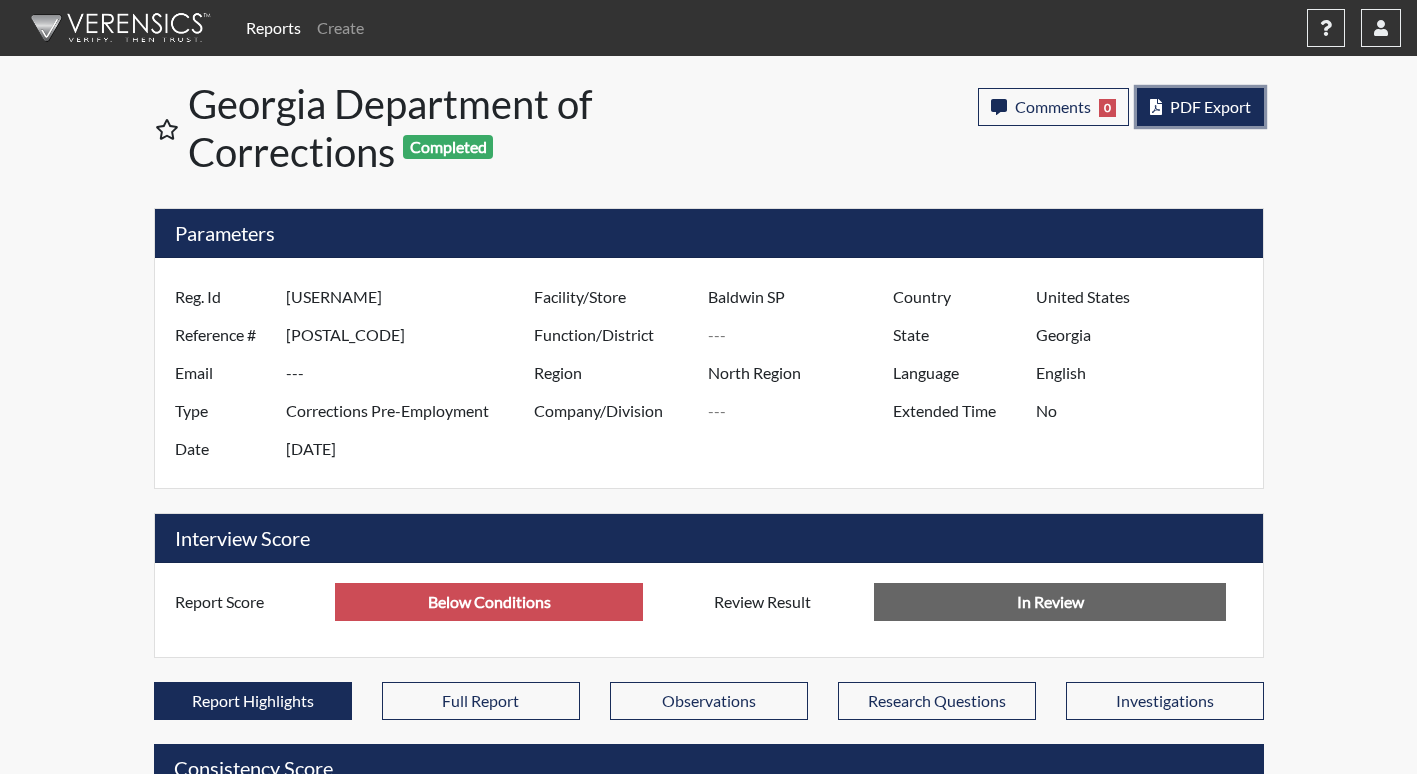 click on "PDF Export" at bounding box center (1210, 106) 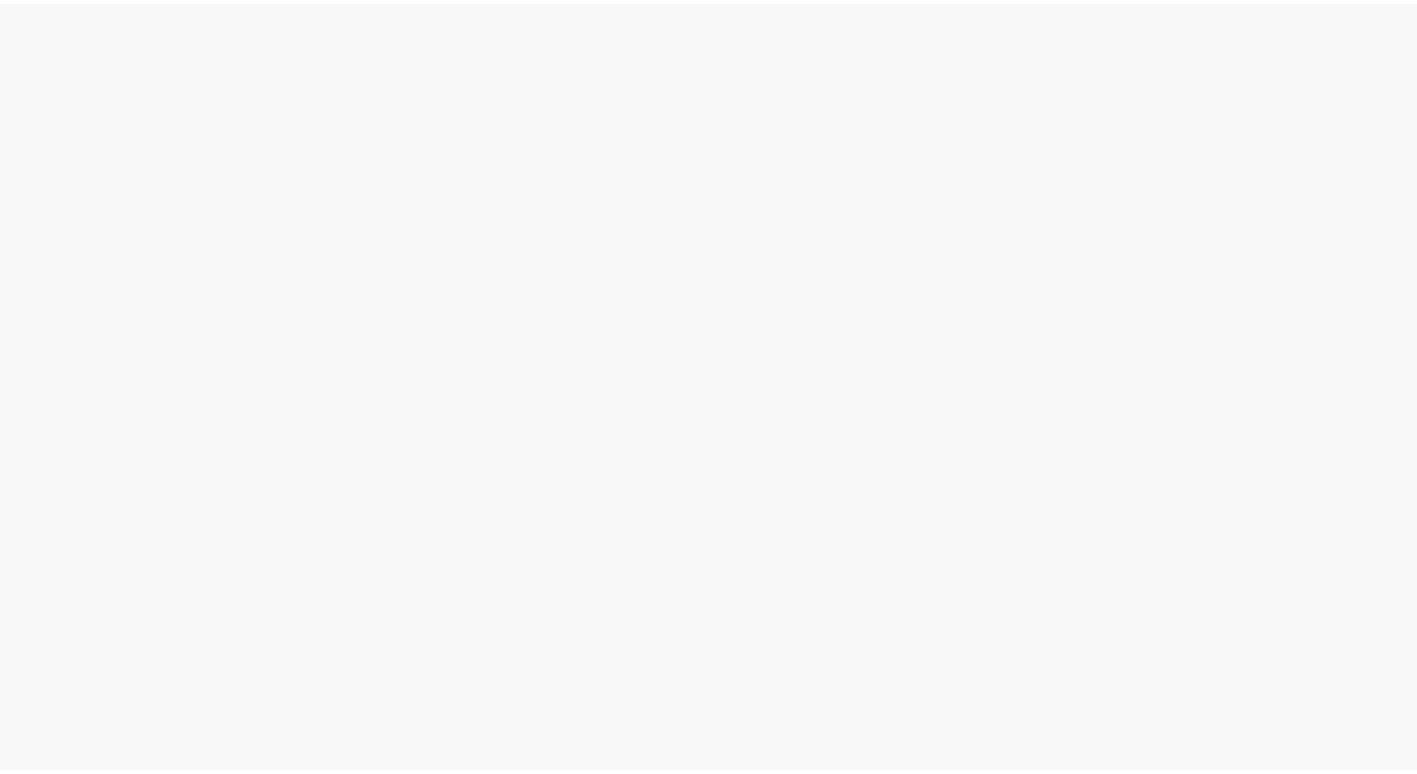 scroll, scrollTop: 0, scrollLeft: 0, axis: both 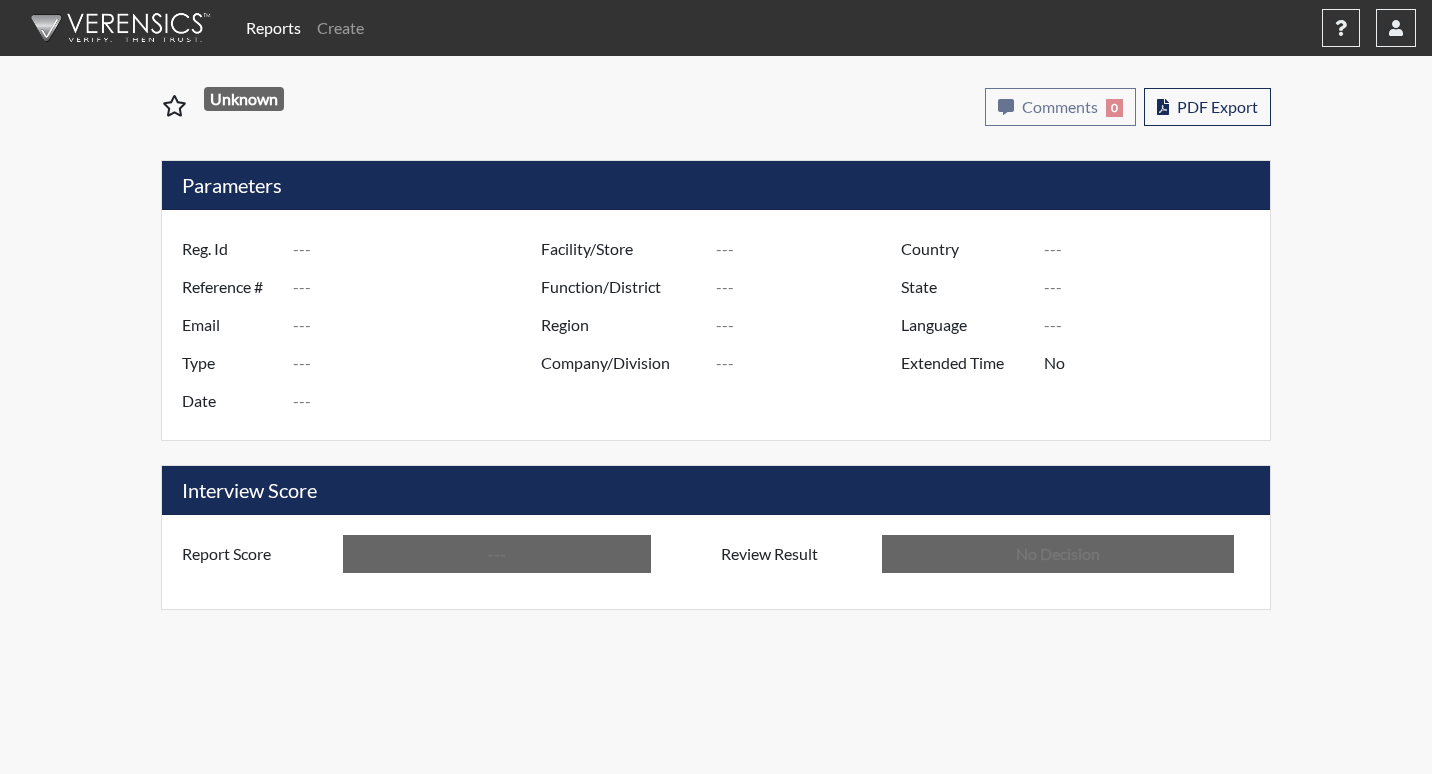 type on "mdc9662" 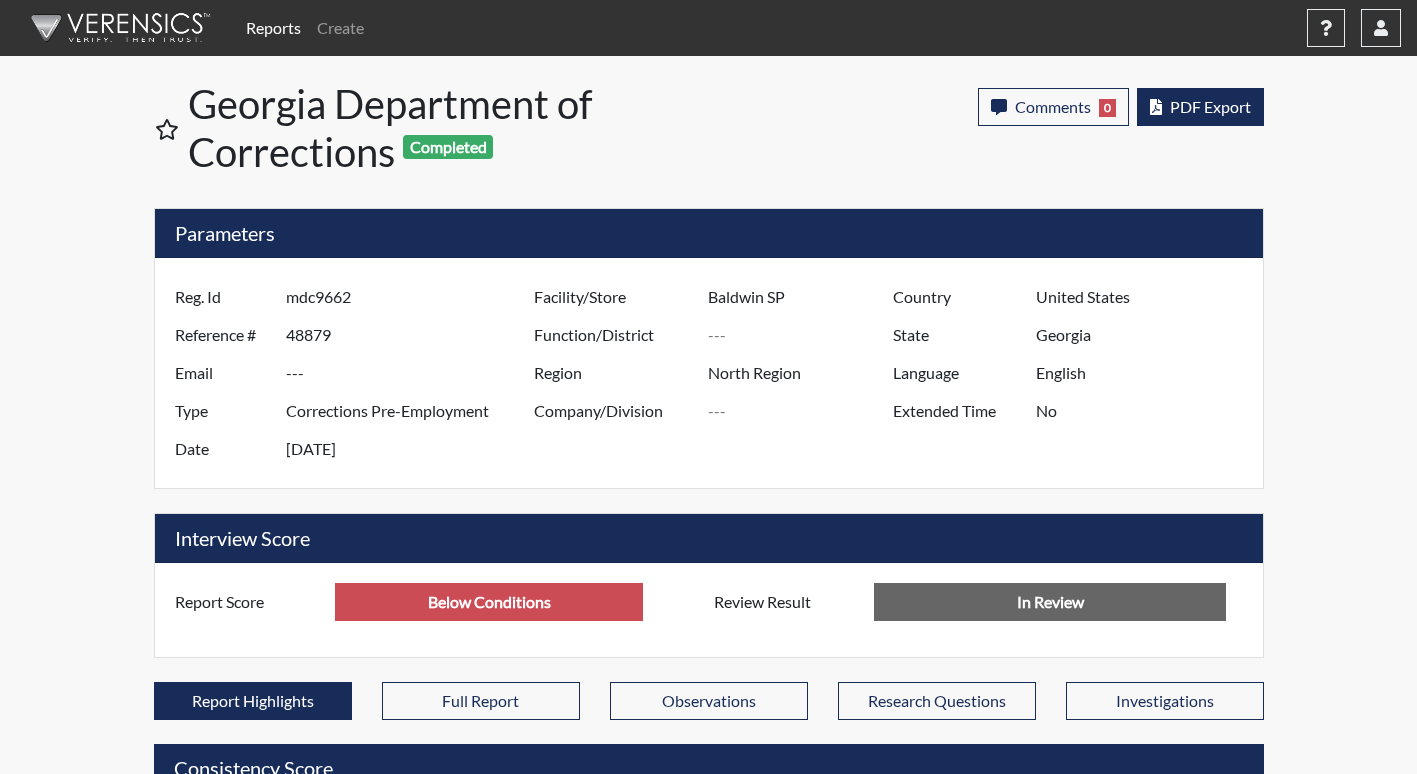scroll, scrollTop: 999668, scrollLeft: 999169, axis: both 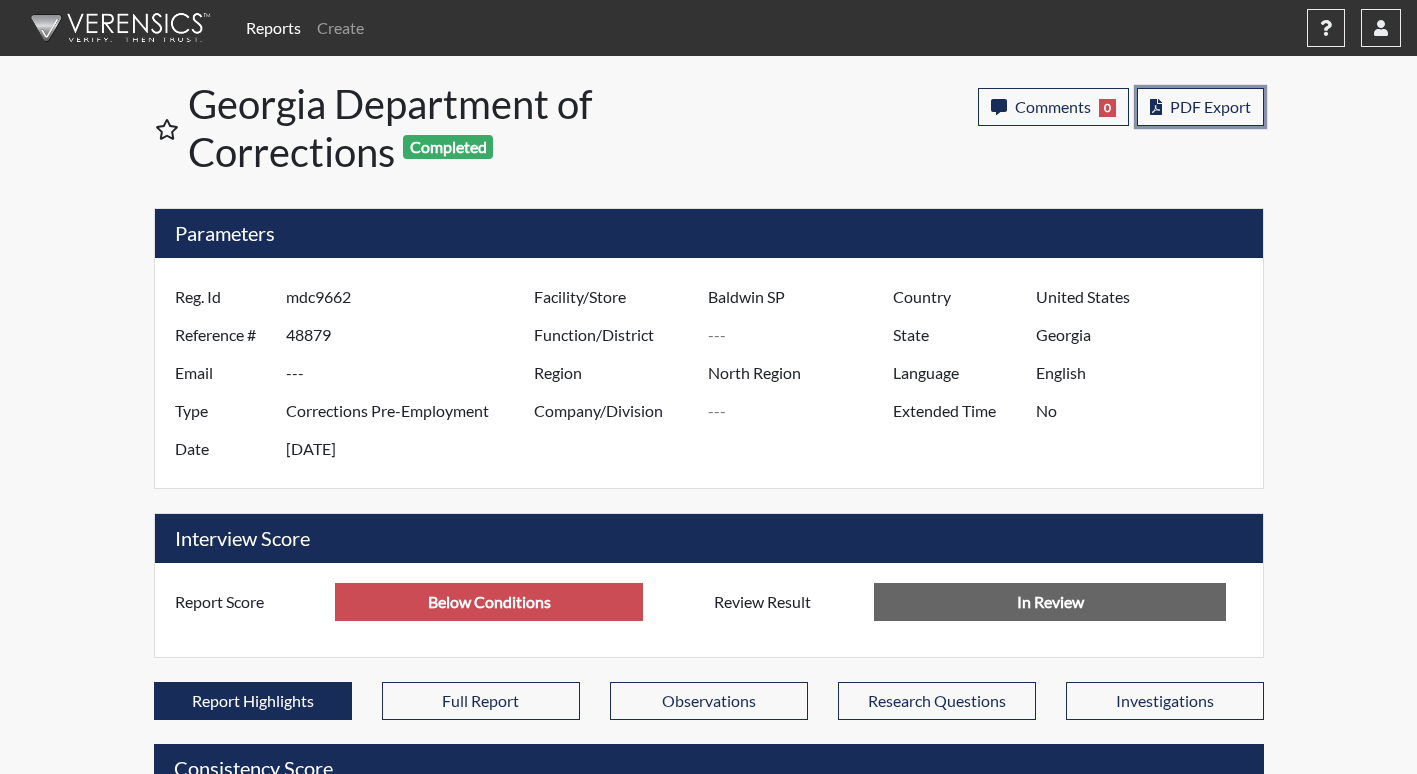 drag, startPoint x: 1220, startPoint y: 108, endPoint x: 1273, endPoint y: 559, distance: 454.10352 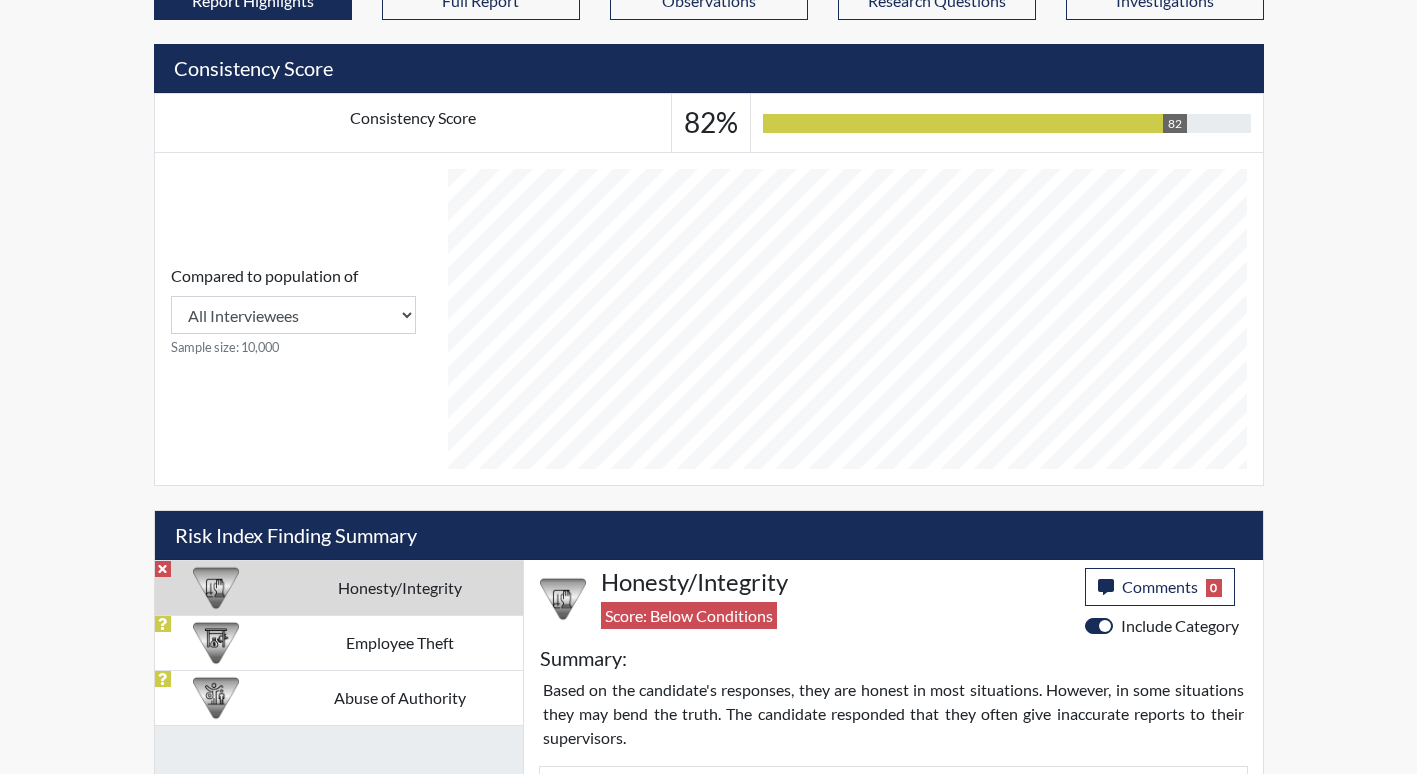 scroll, scrollTop: 1100, scrollLeft: 0, axis: vertical 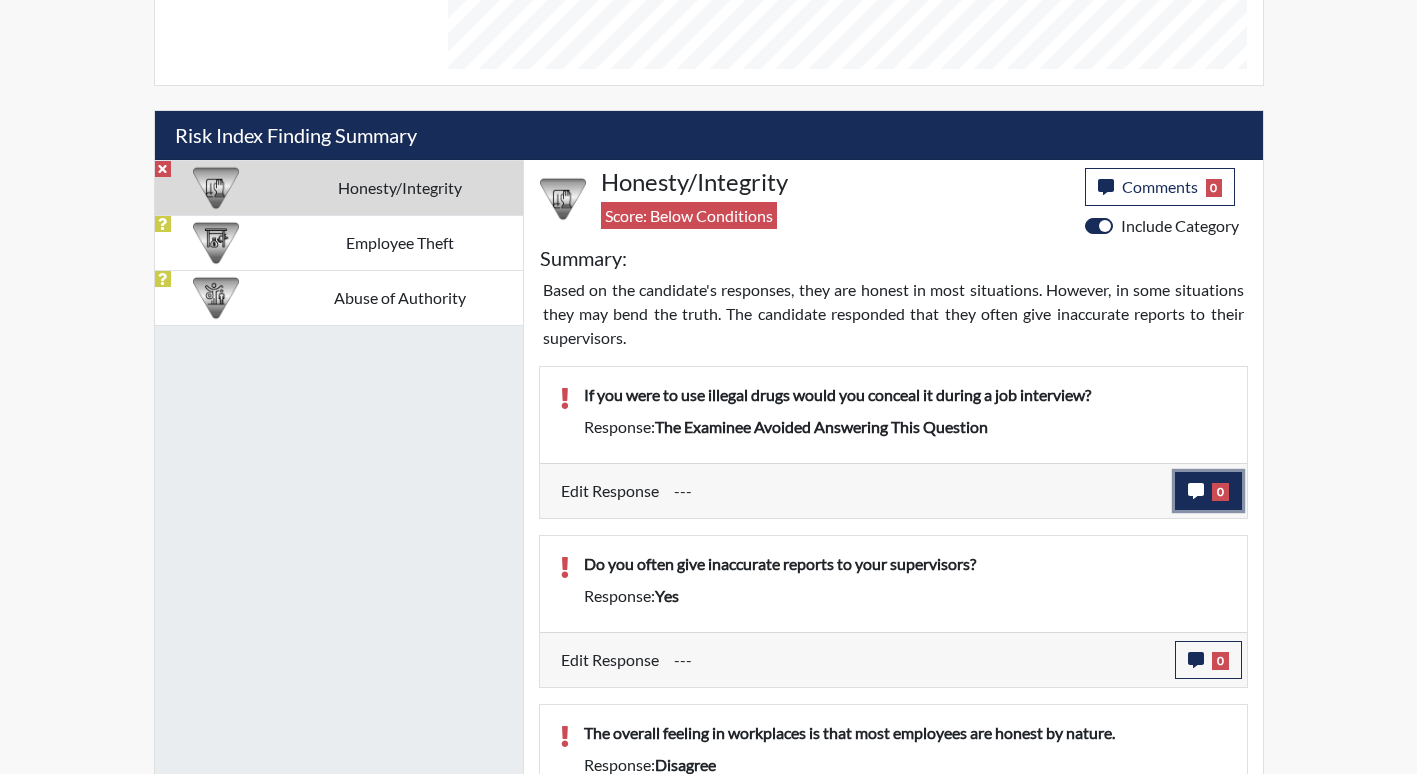click on "0" at bounding box center (1220, 492) 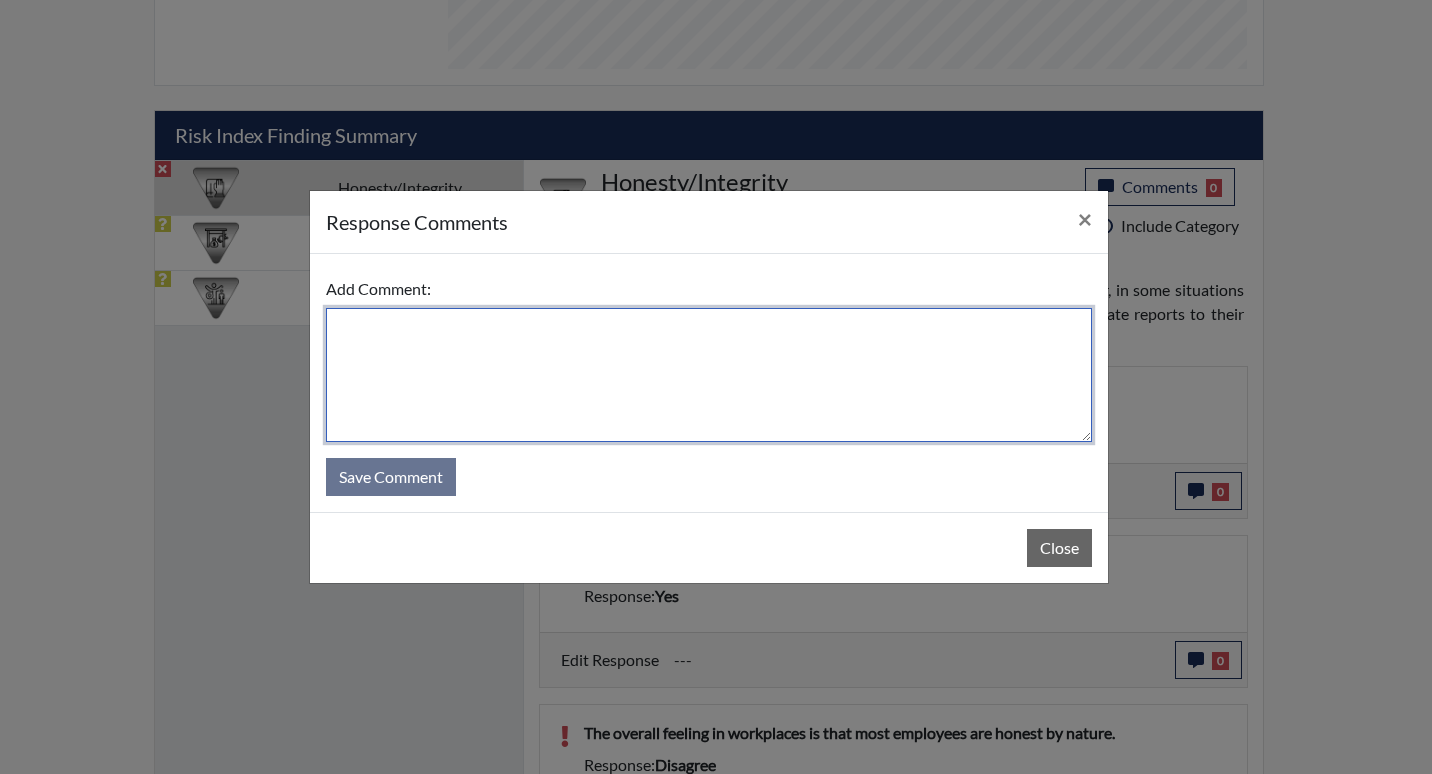 click at bounding box center [709, 375] 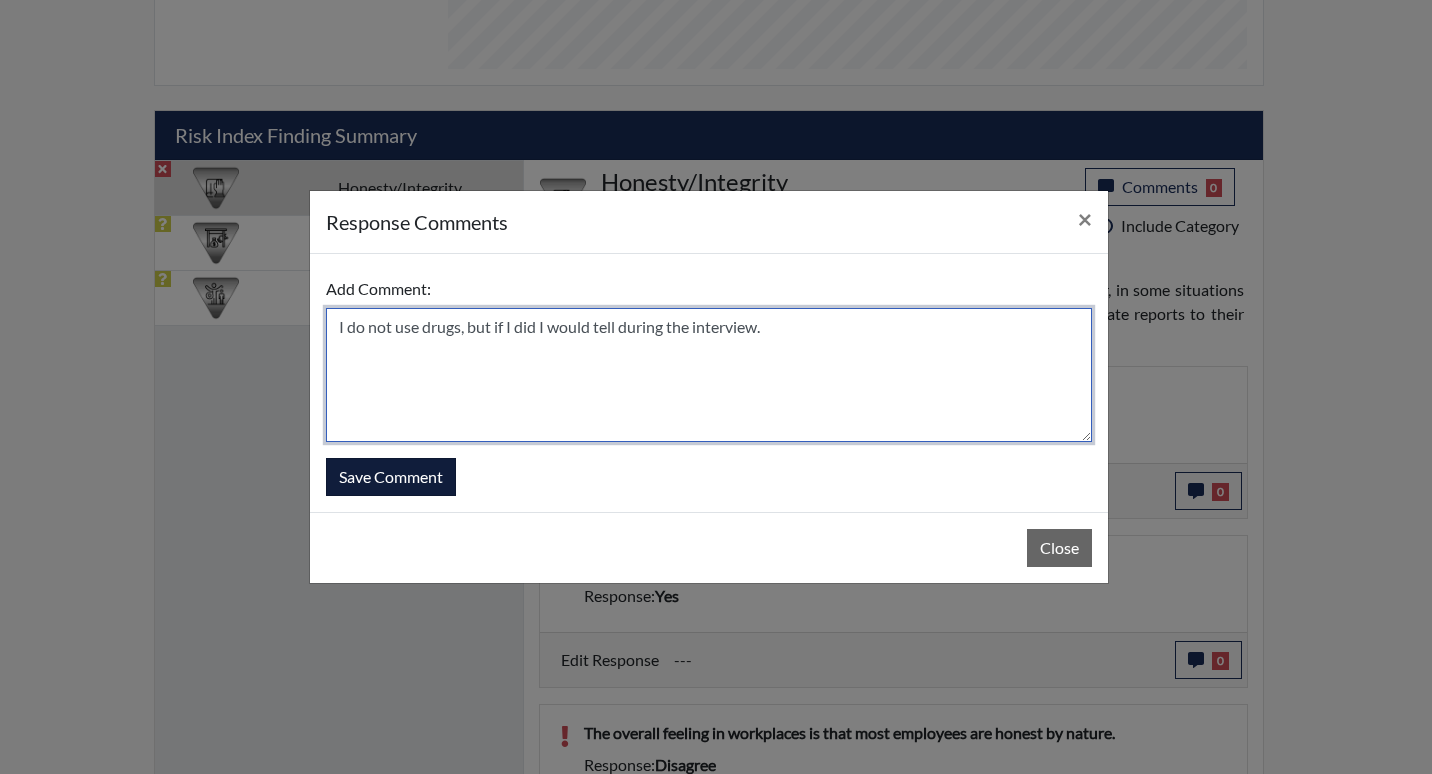 type on "I do not use drugs, but if I did I would tell during the interview." 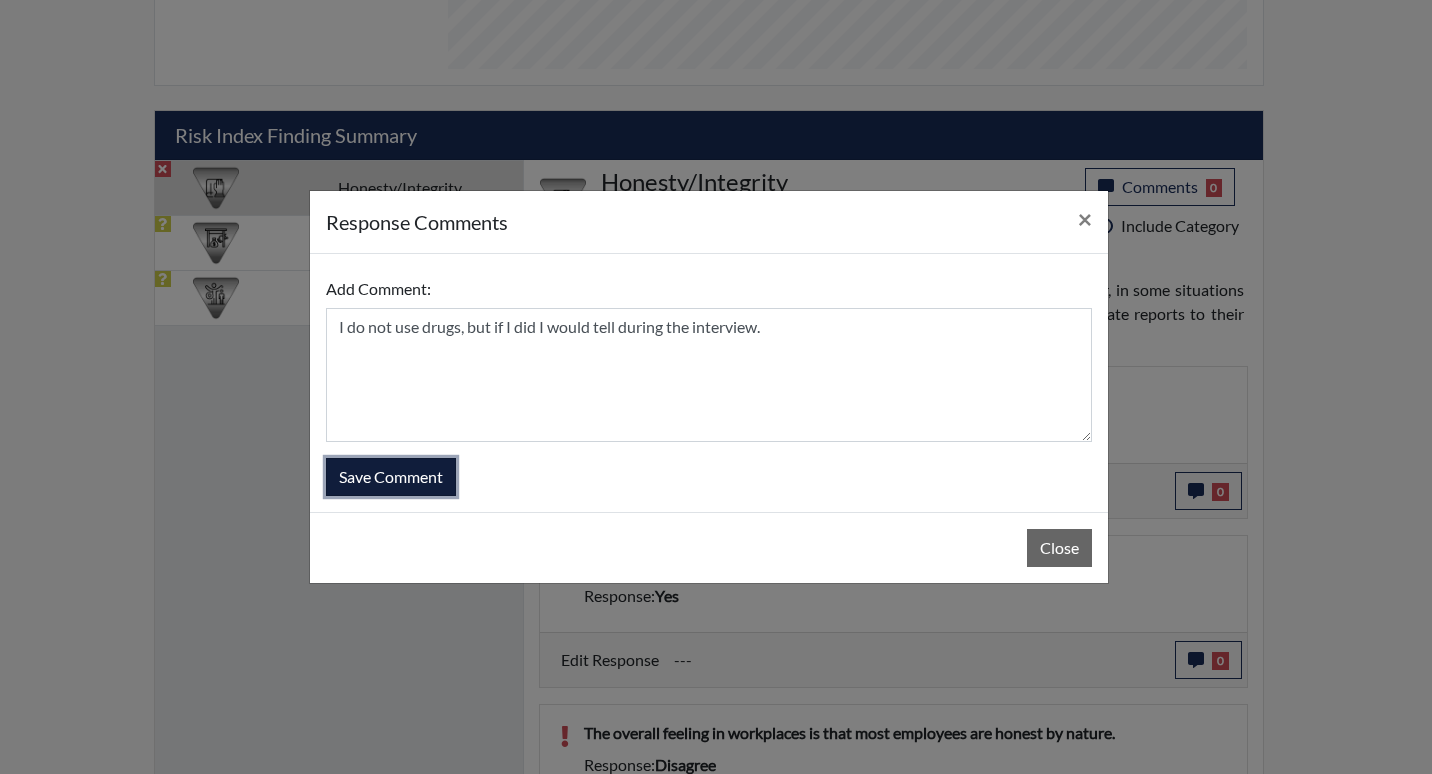 click on "Save Comment" at bounding box center [391, 477] 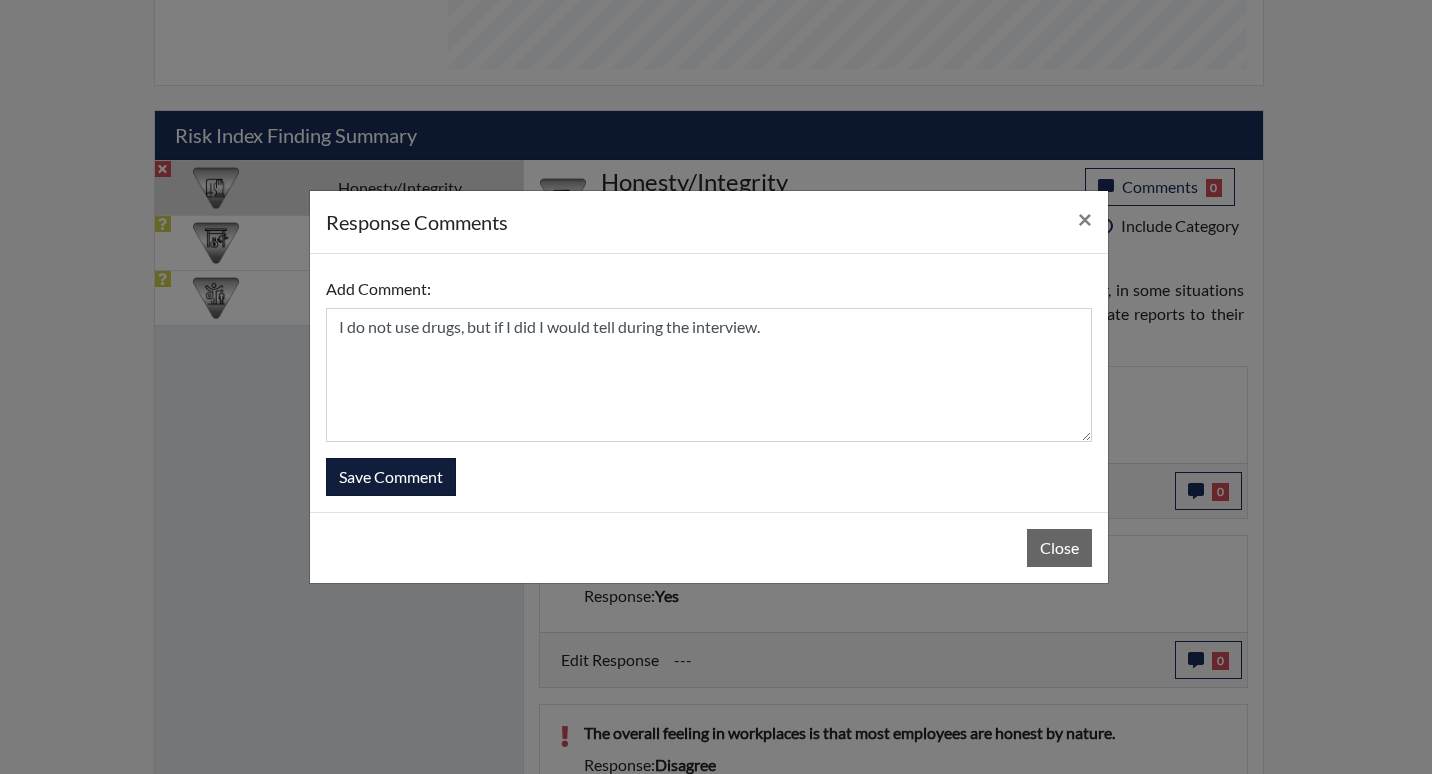 type 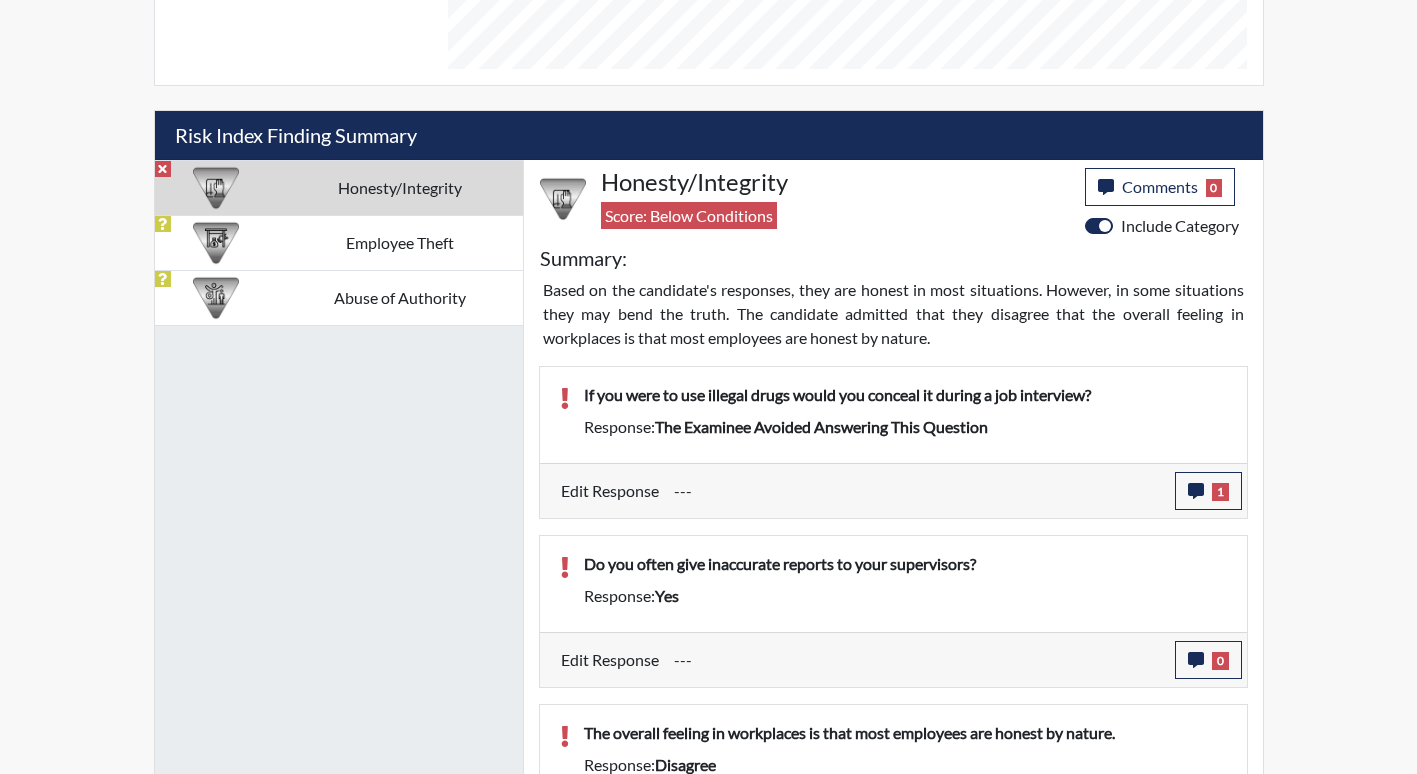 scroll, scrollTop: 999668, scrollLeft: 999169, axis: both 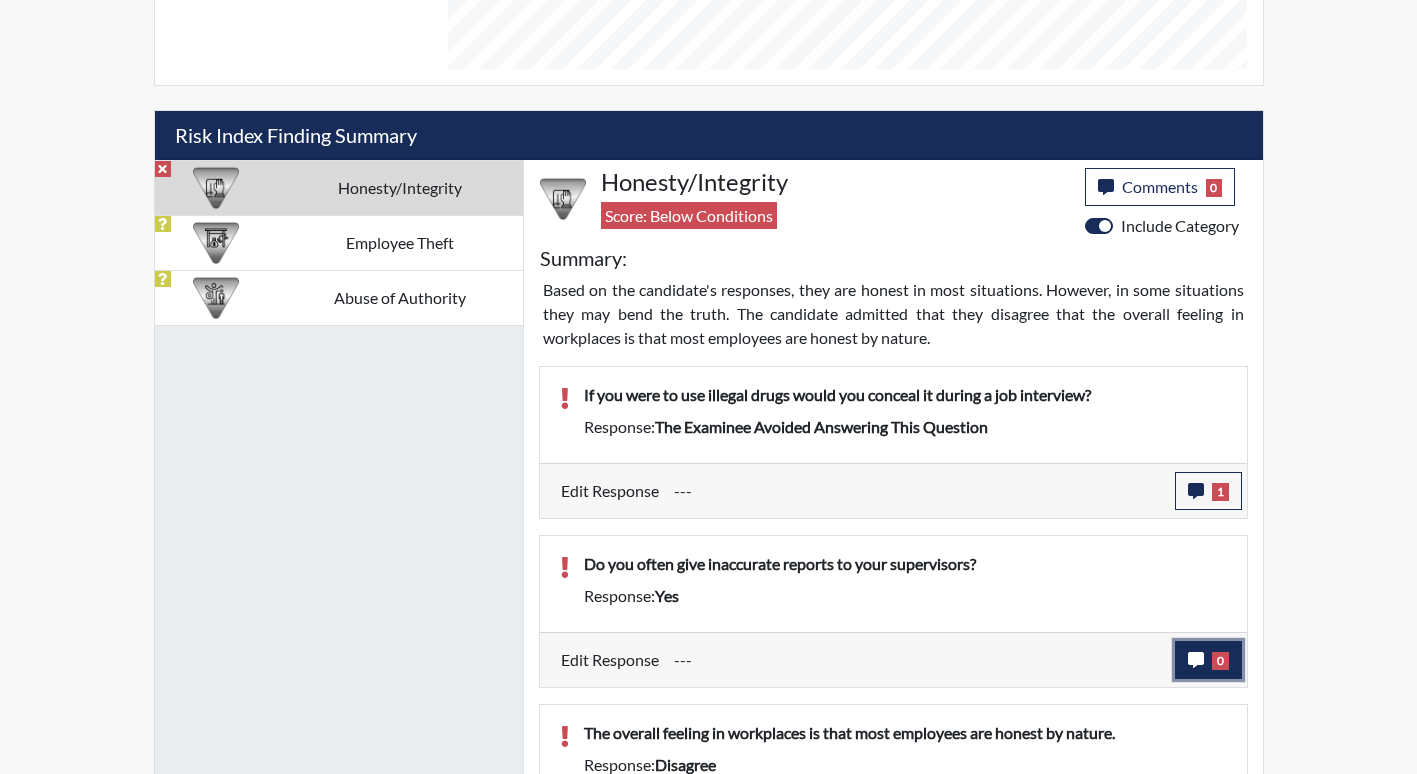 click on "0" at bounding box center [1208, 660] 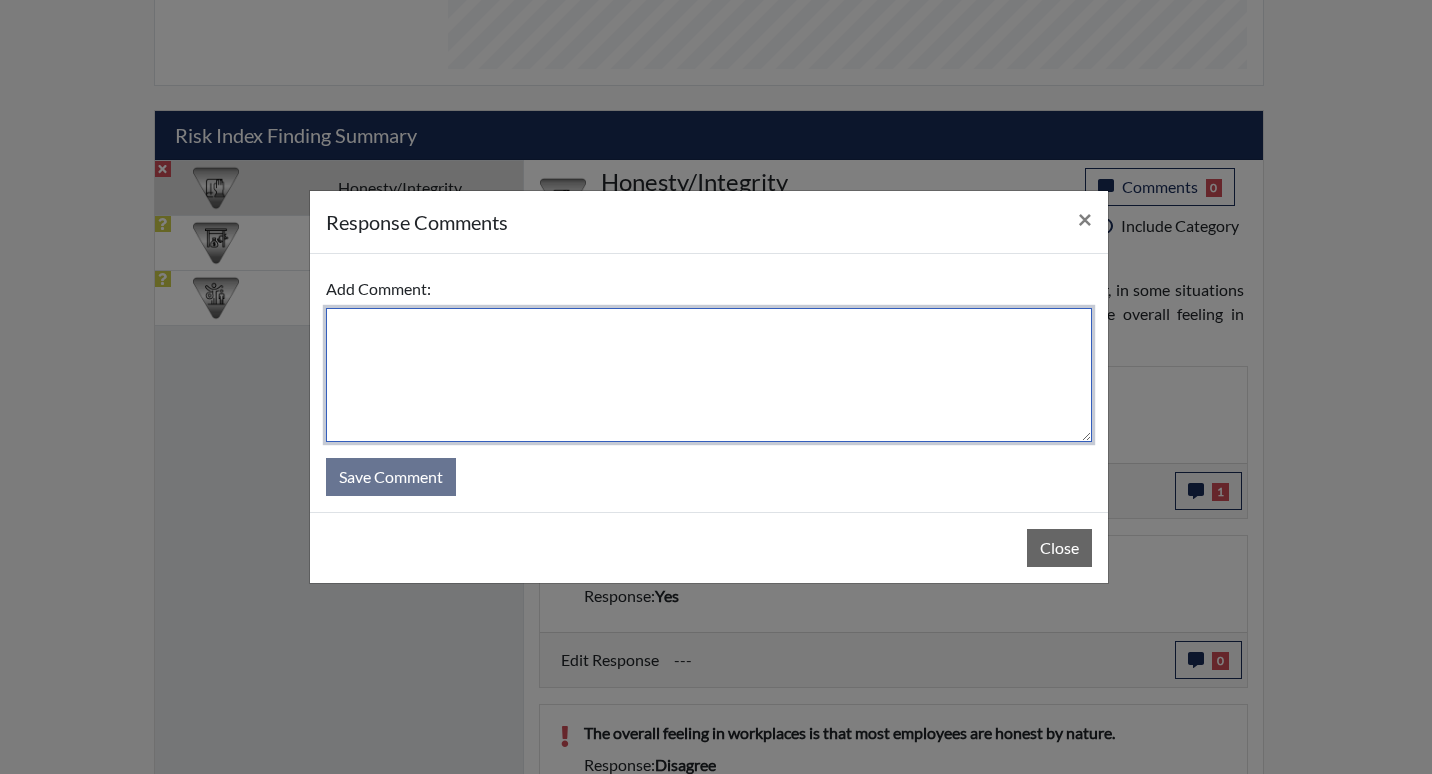 drag, startPoint x: 356, startPoint y: 354, endPoint x: 366, endPoint y: 352, distance: 10.198039 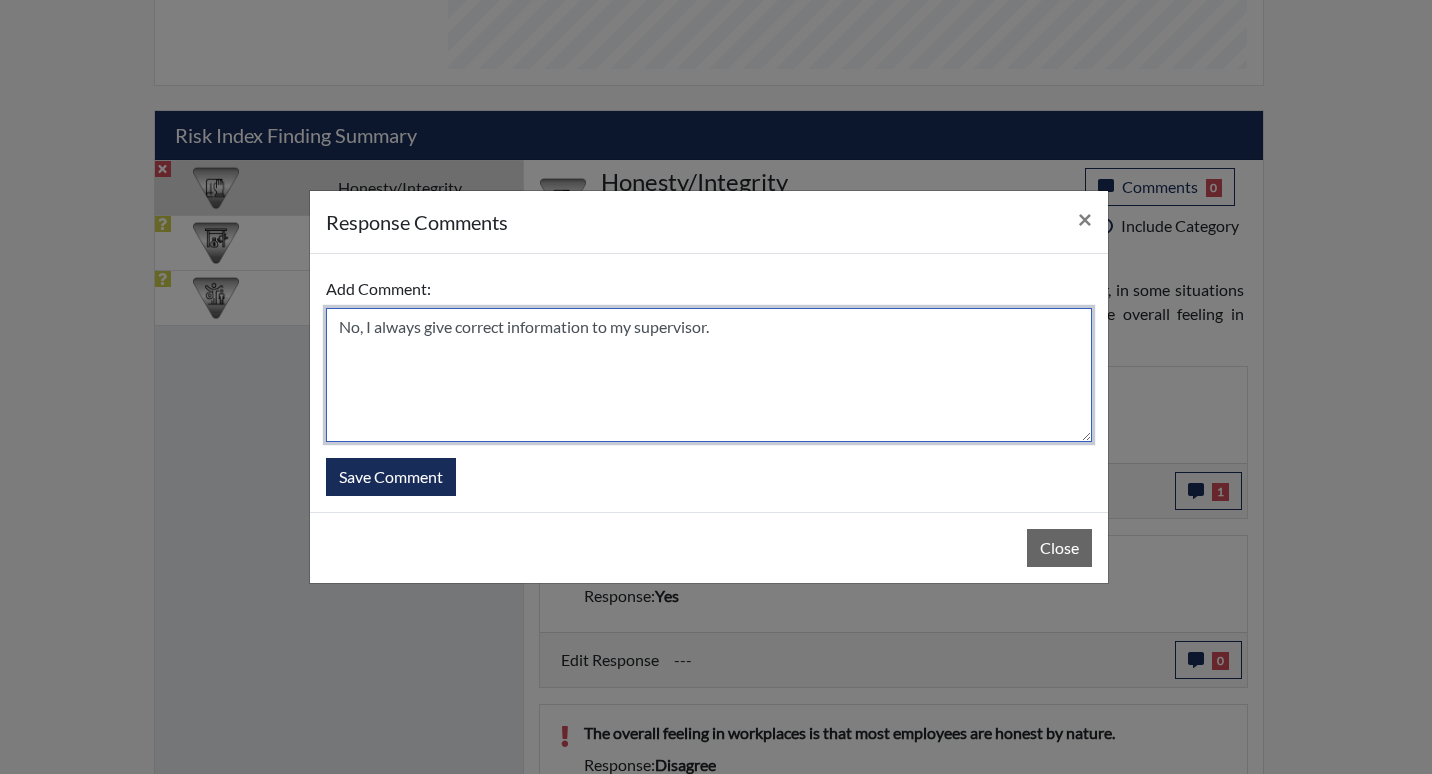 type on "No, I always give correct information to my supervisor." 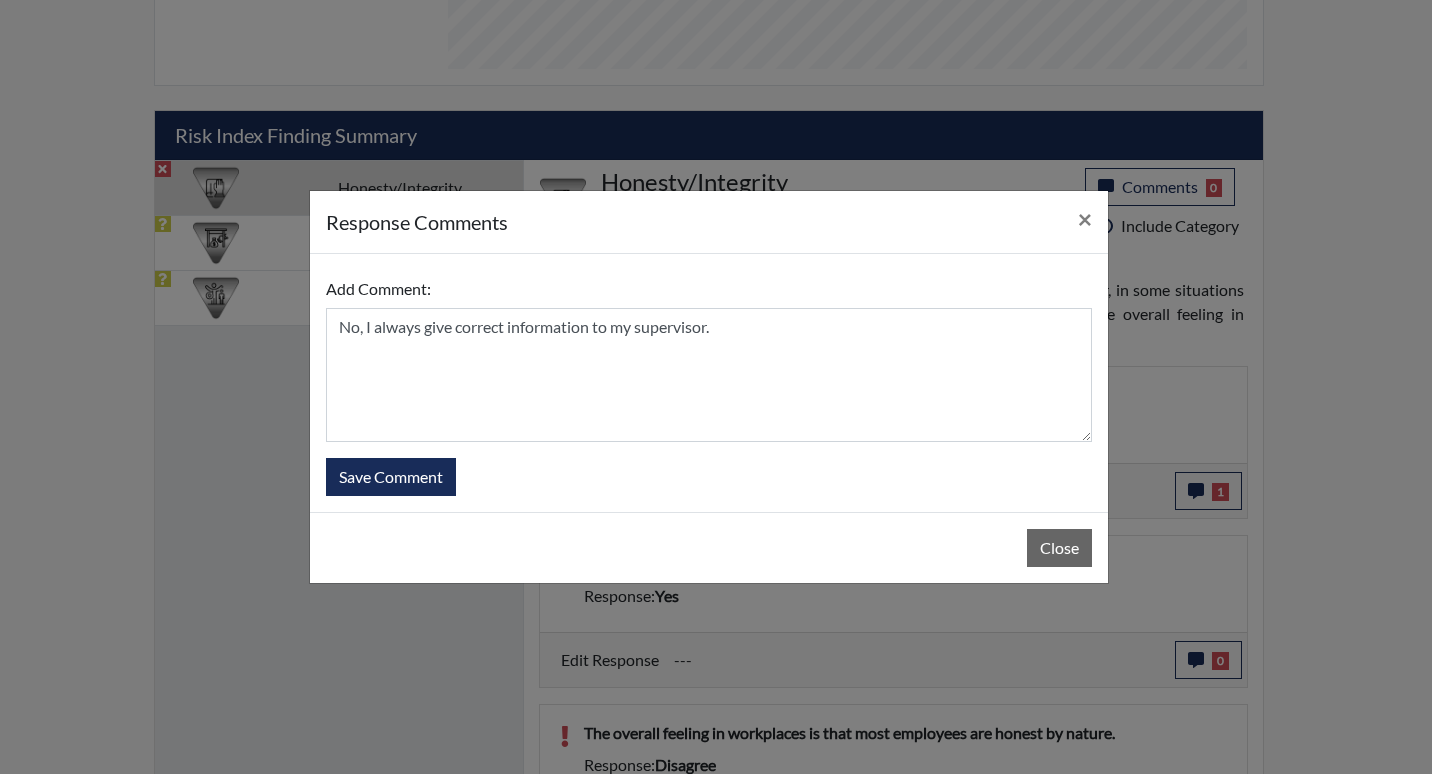 click on "Add Comment: No, I always give correct information to my supervisor. Save Comment" at bounding box center [709, 383] 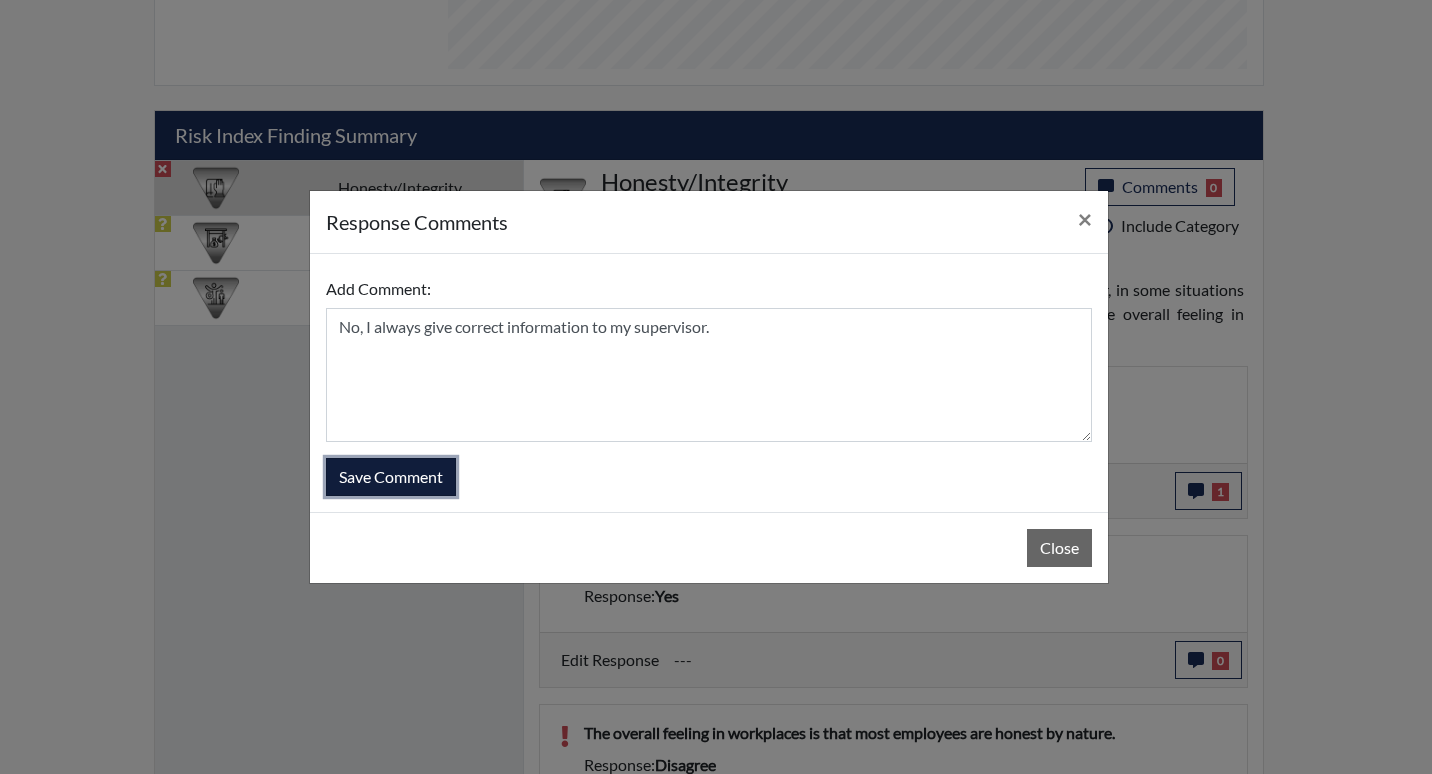 click on "Save Comment" at bounding box center (391, 477) 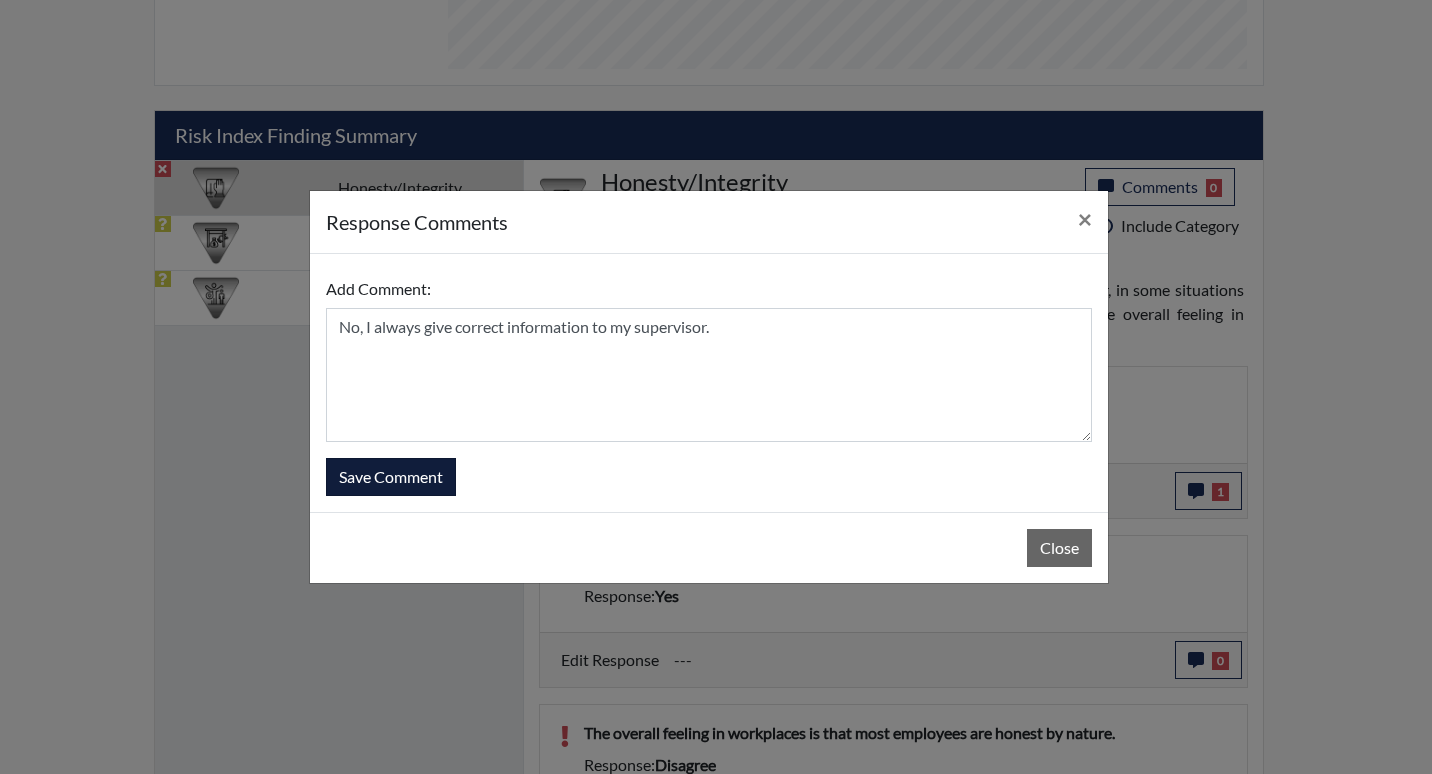 type 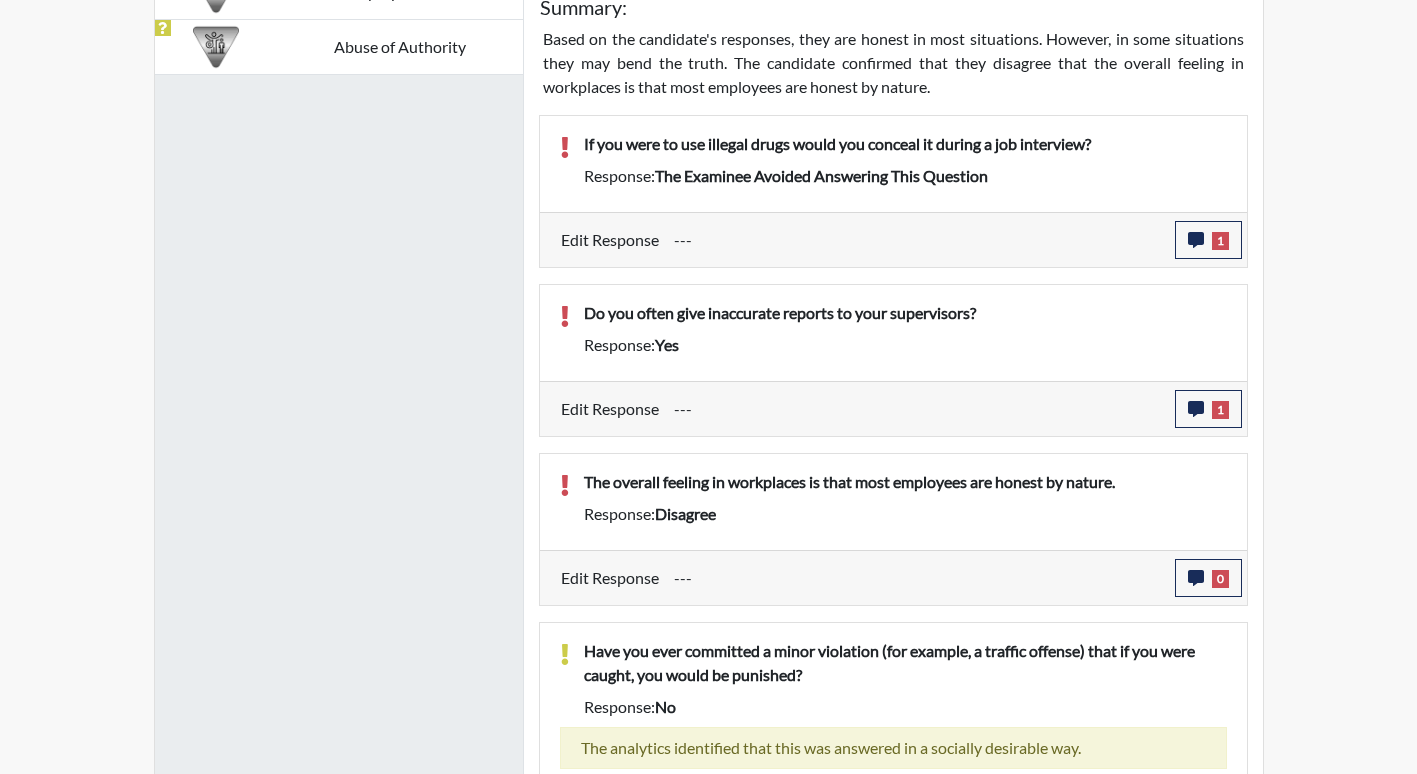 scroll, scrollTop: 1500, scrollLeft: 0, axis: vertical 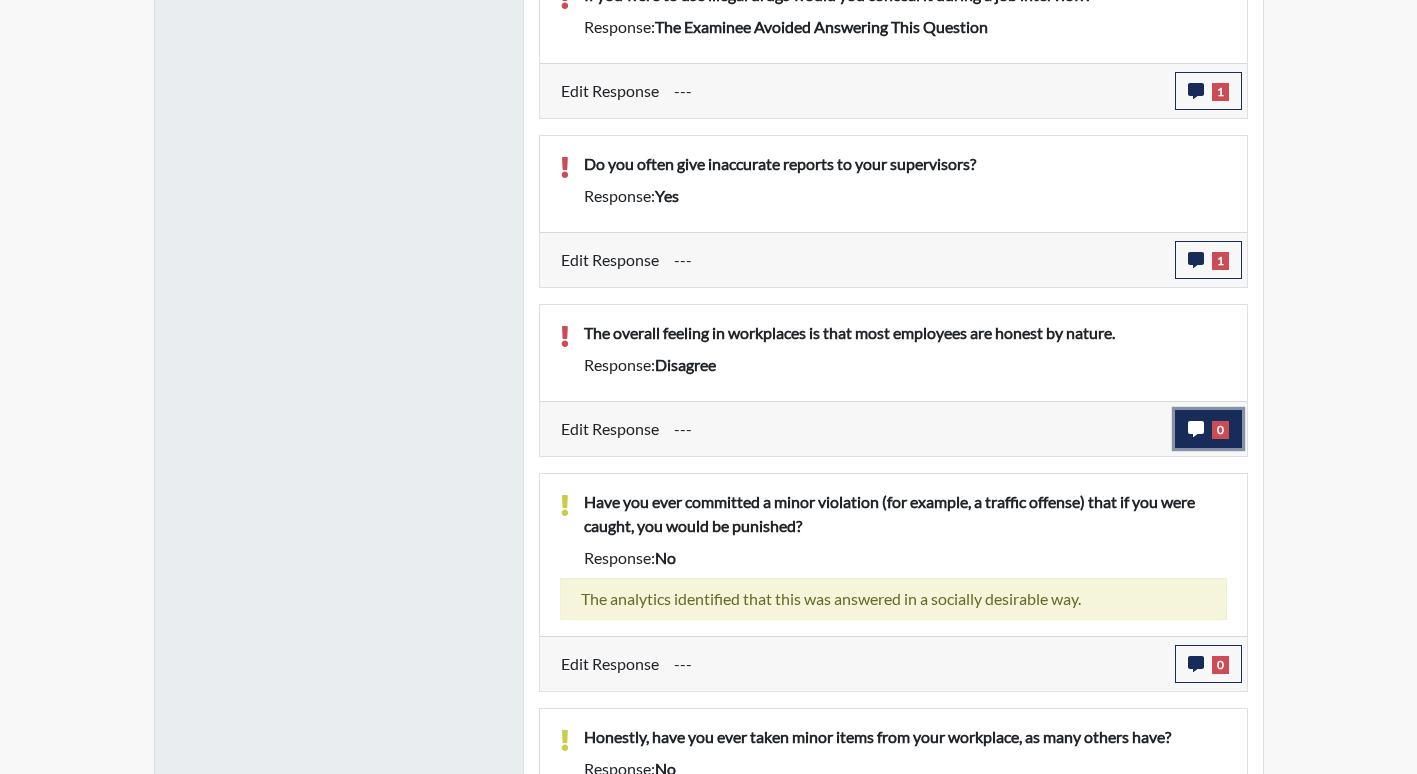 click 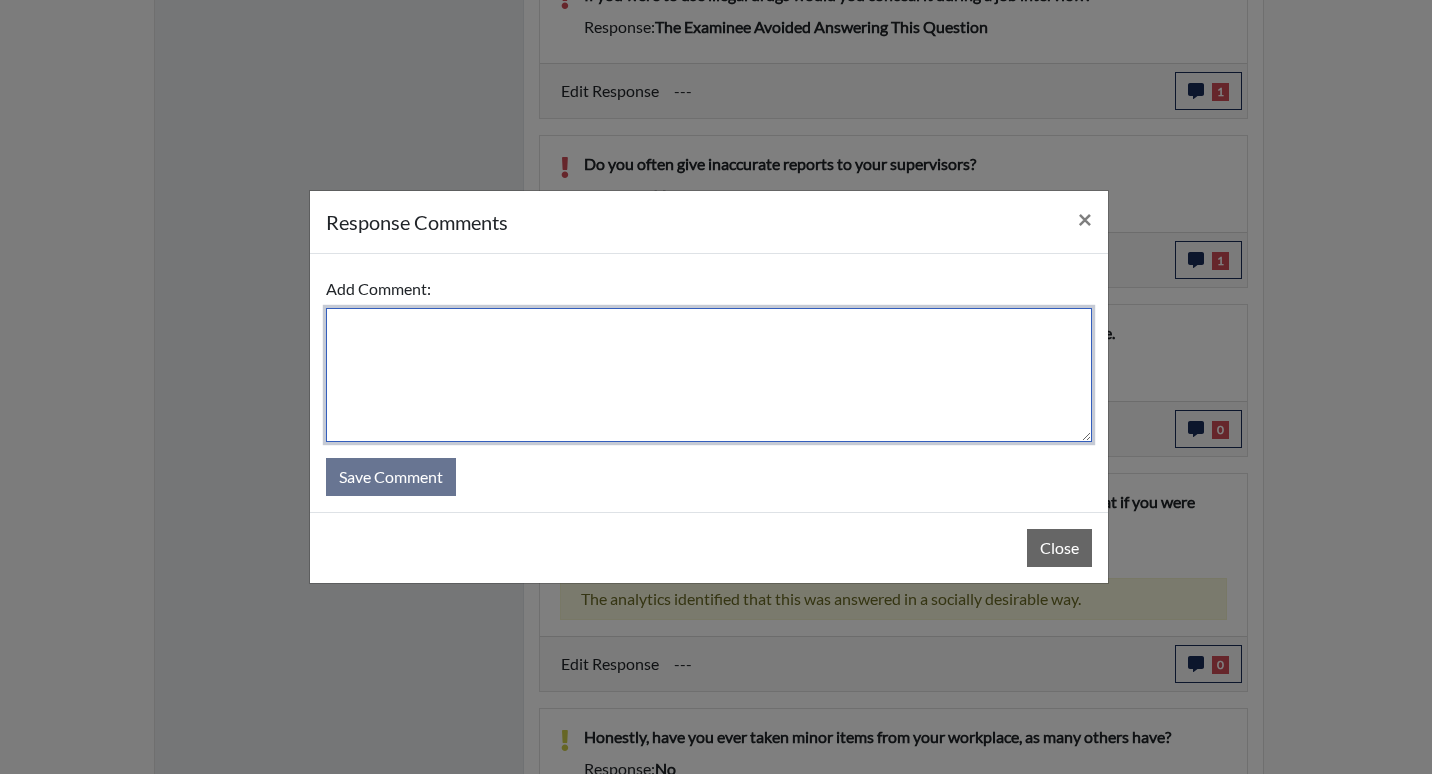 click at bounding box center (709, 375) 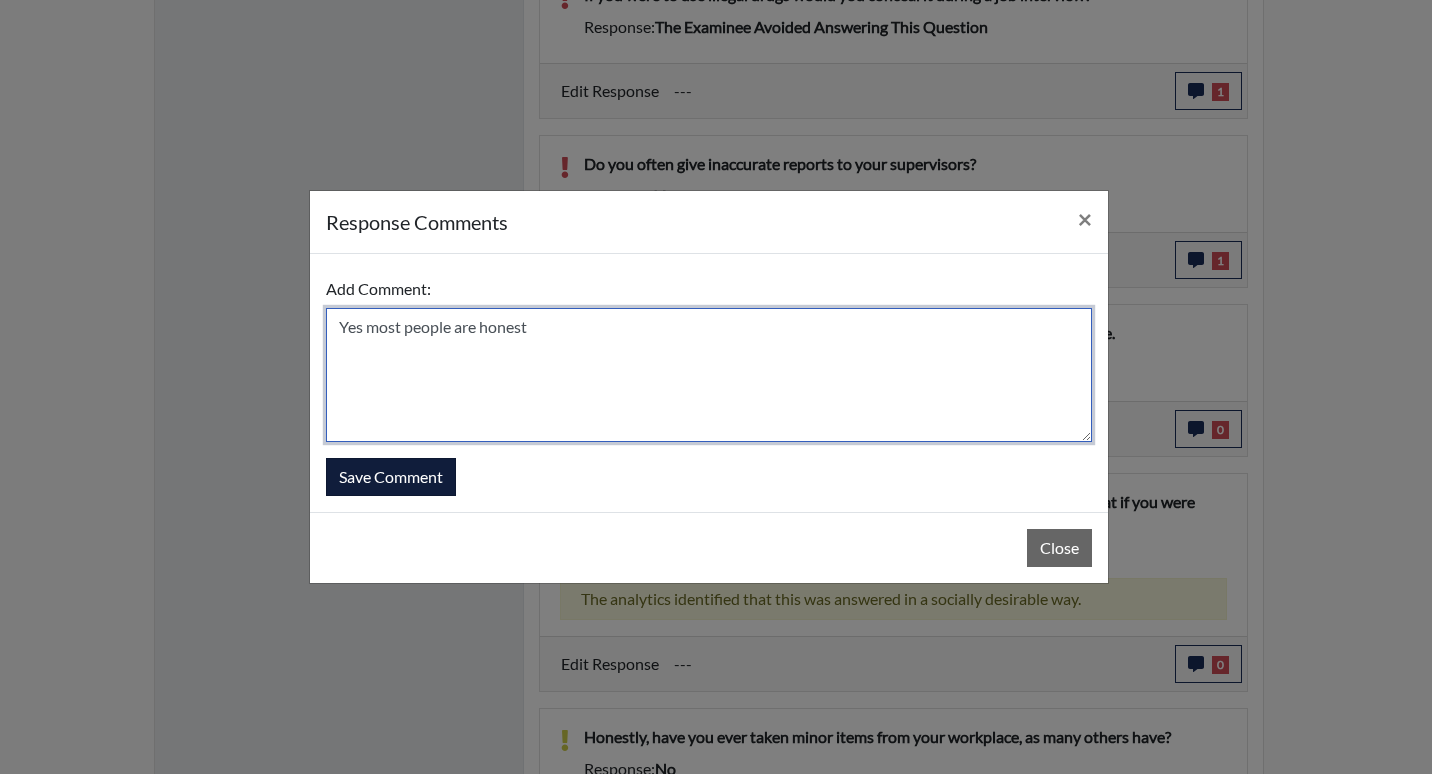 type on "Yes most people are honest" 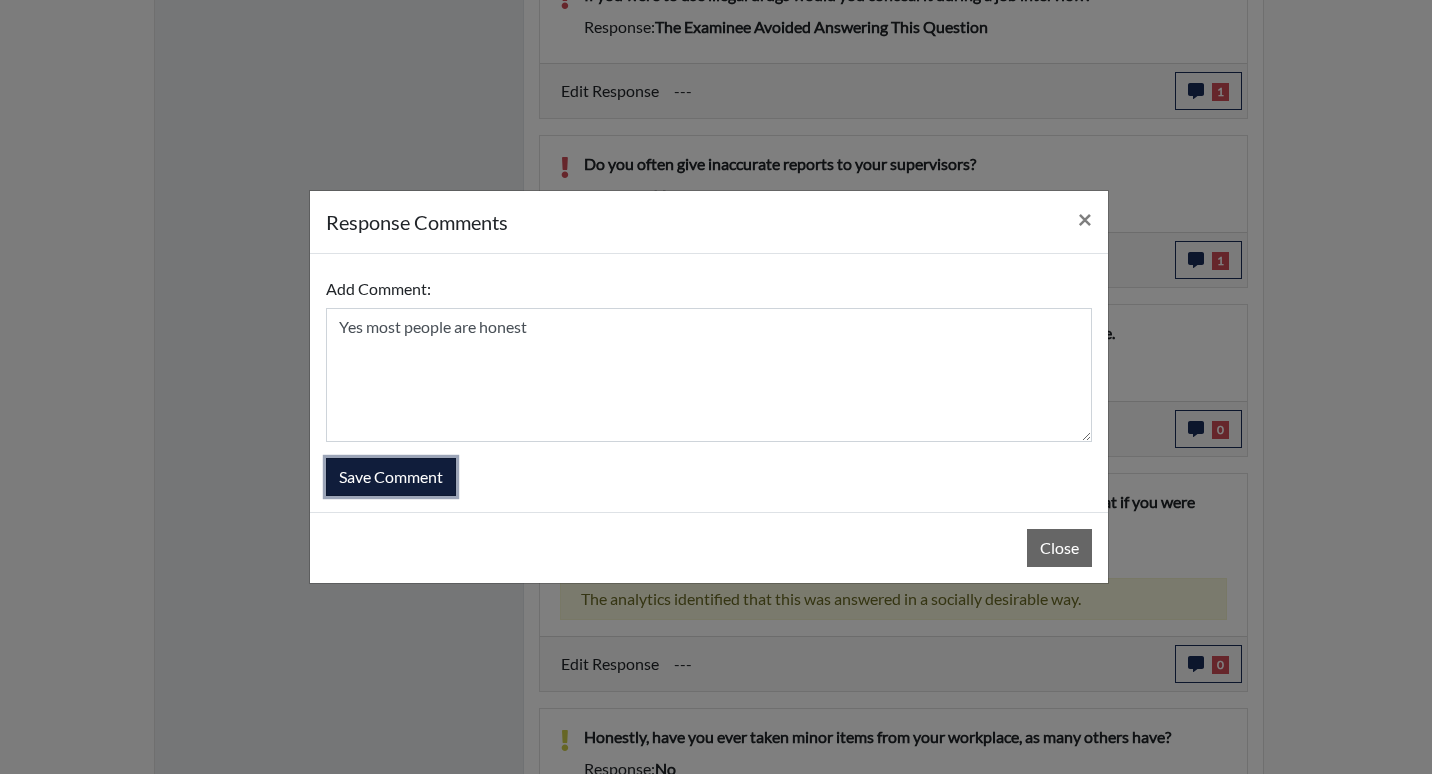click on "Save Comment" at bounding box center (391, 477) 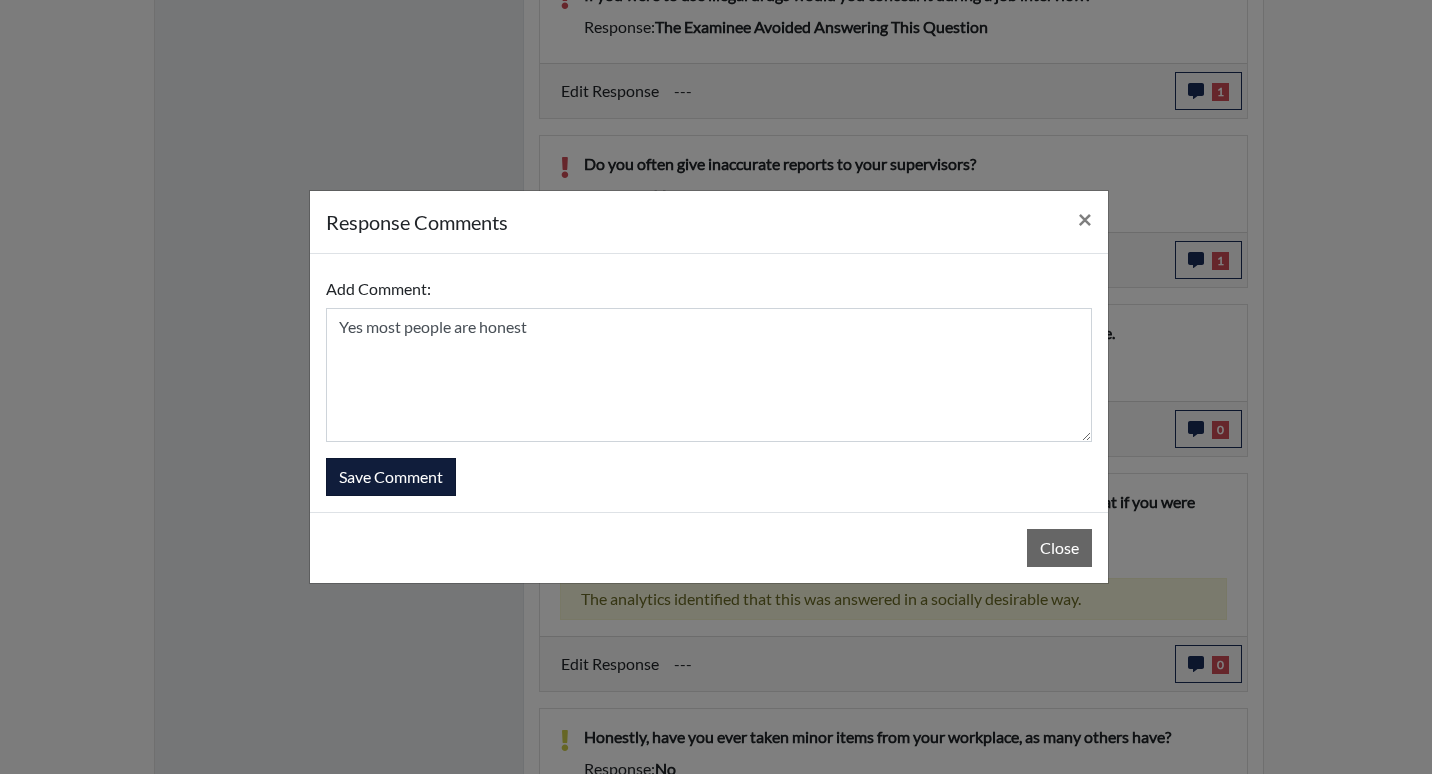 type 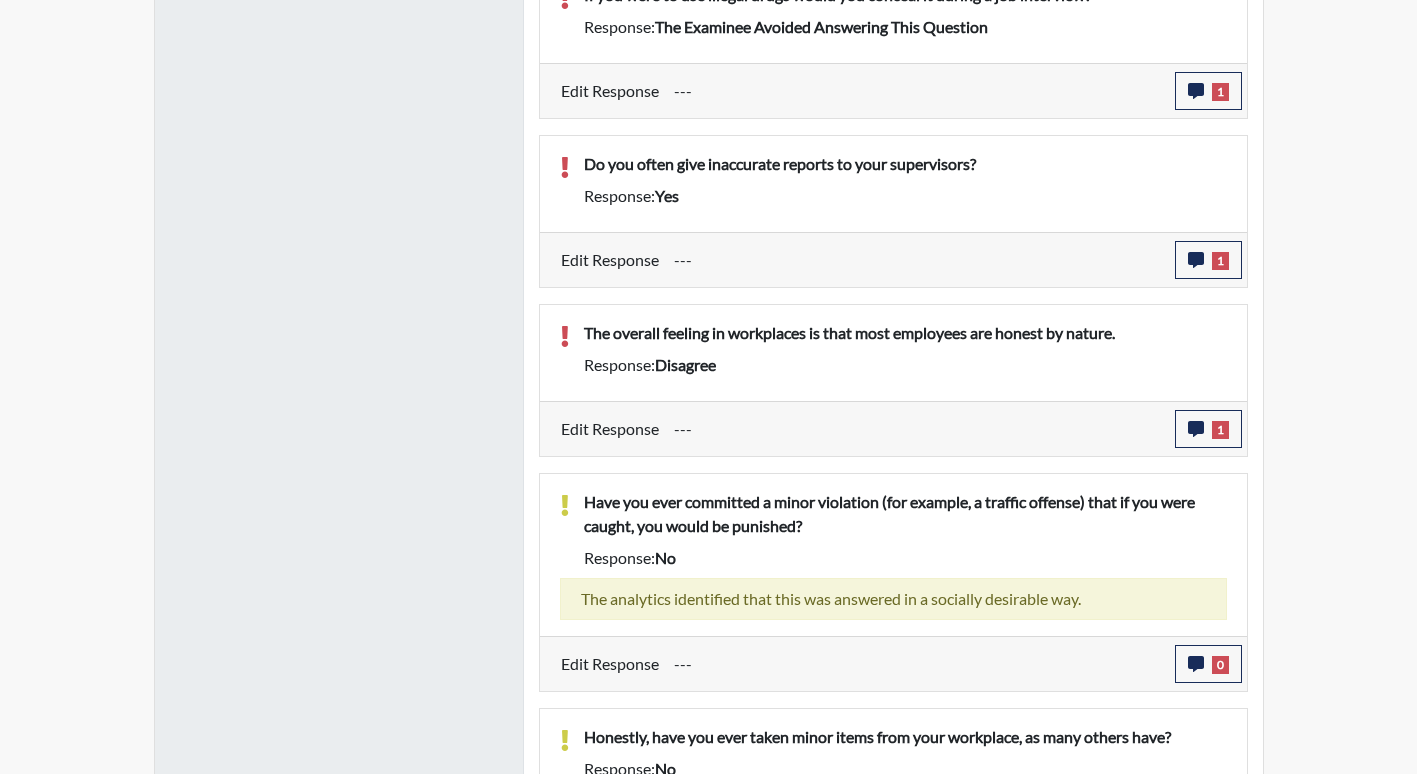 scroll, scrollTop: 999668, scrollLeft: 999169, axis: both 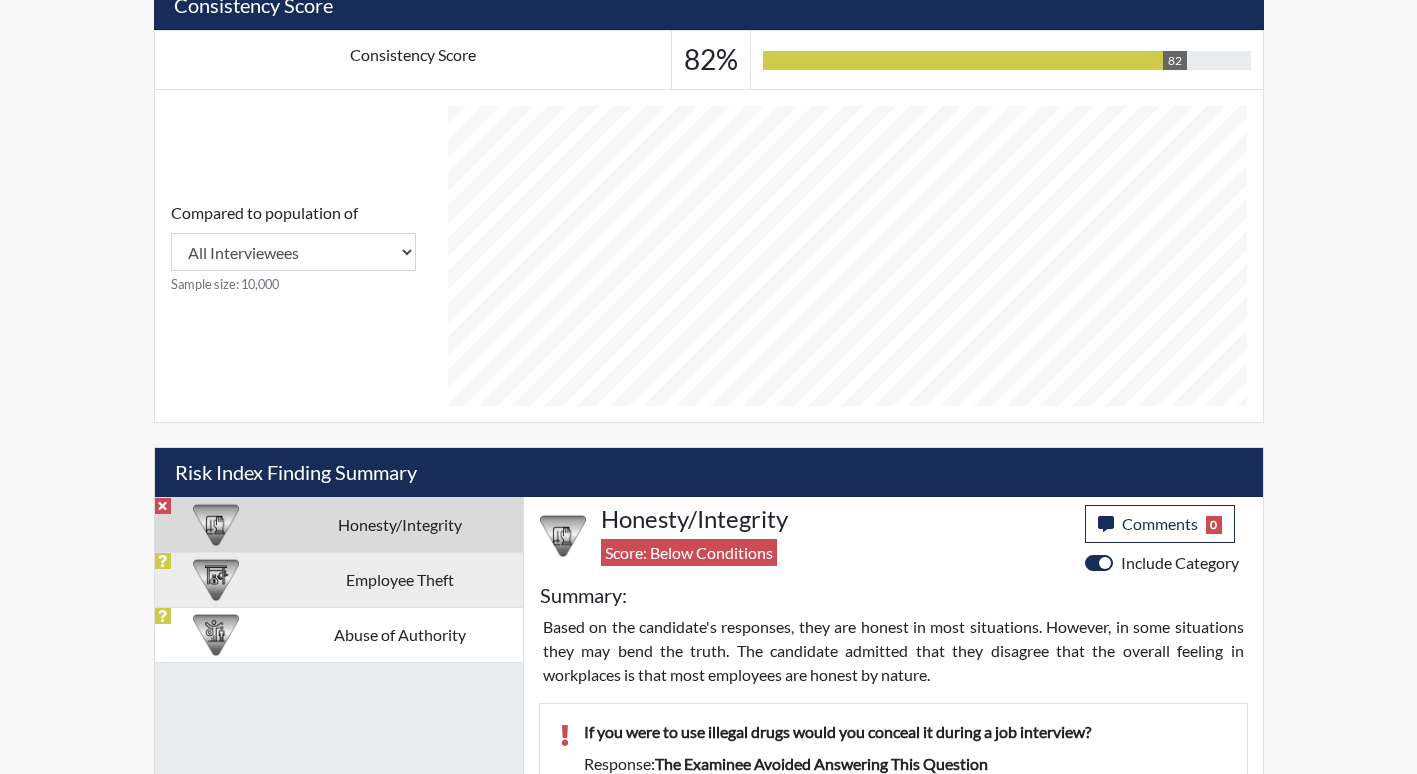 click on "Employee Theft" at bounding box center [400, 579] 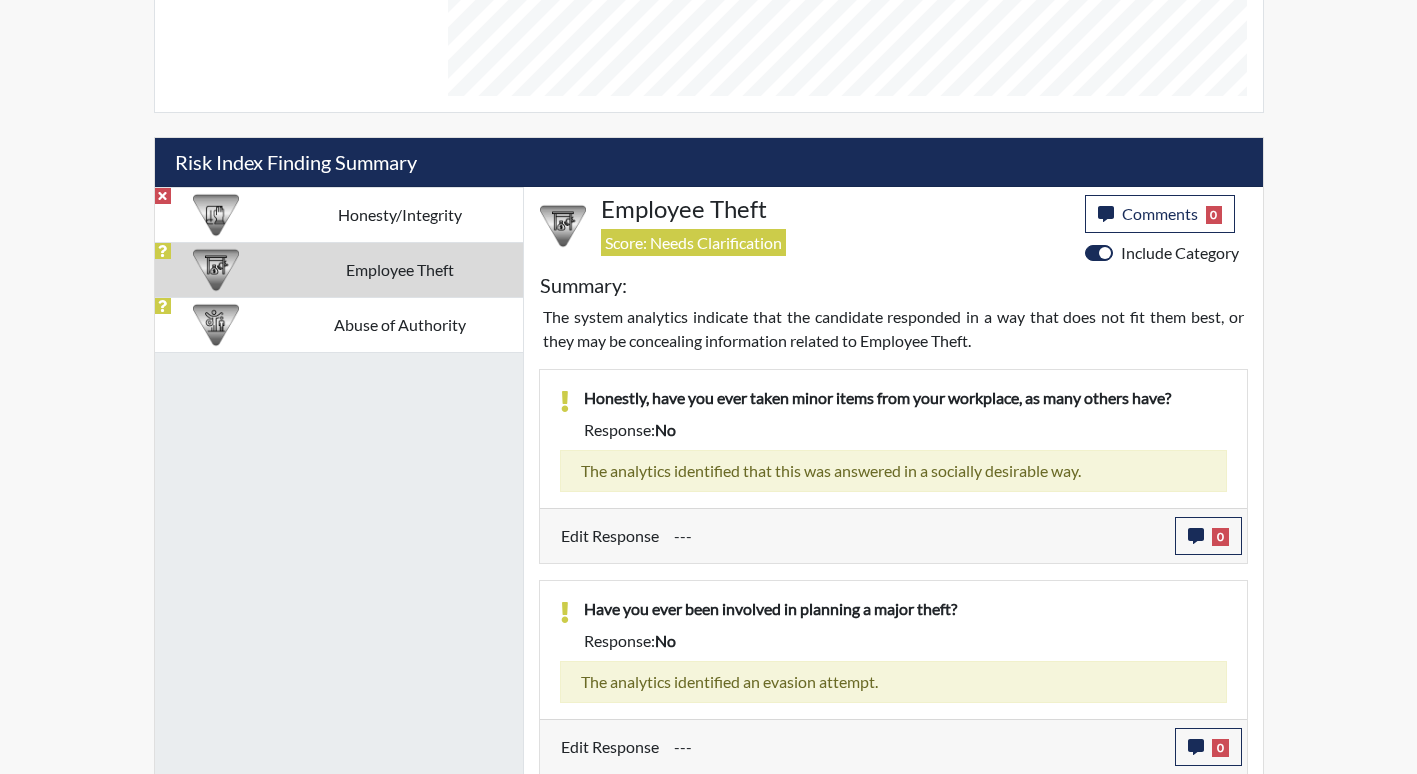 scroll, scrollTop: 1075, scrollLeft: 0, axis: vertical 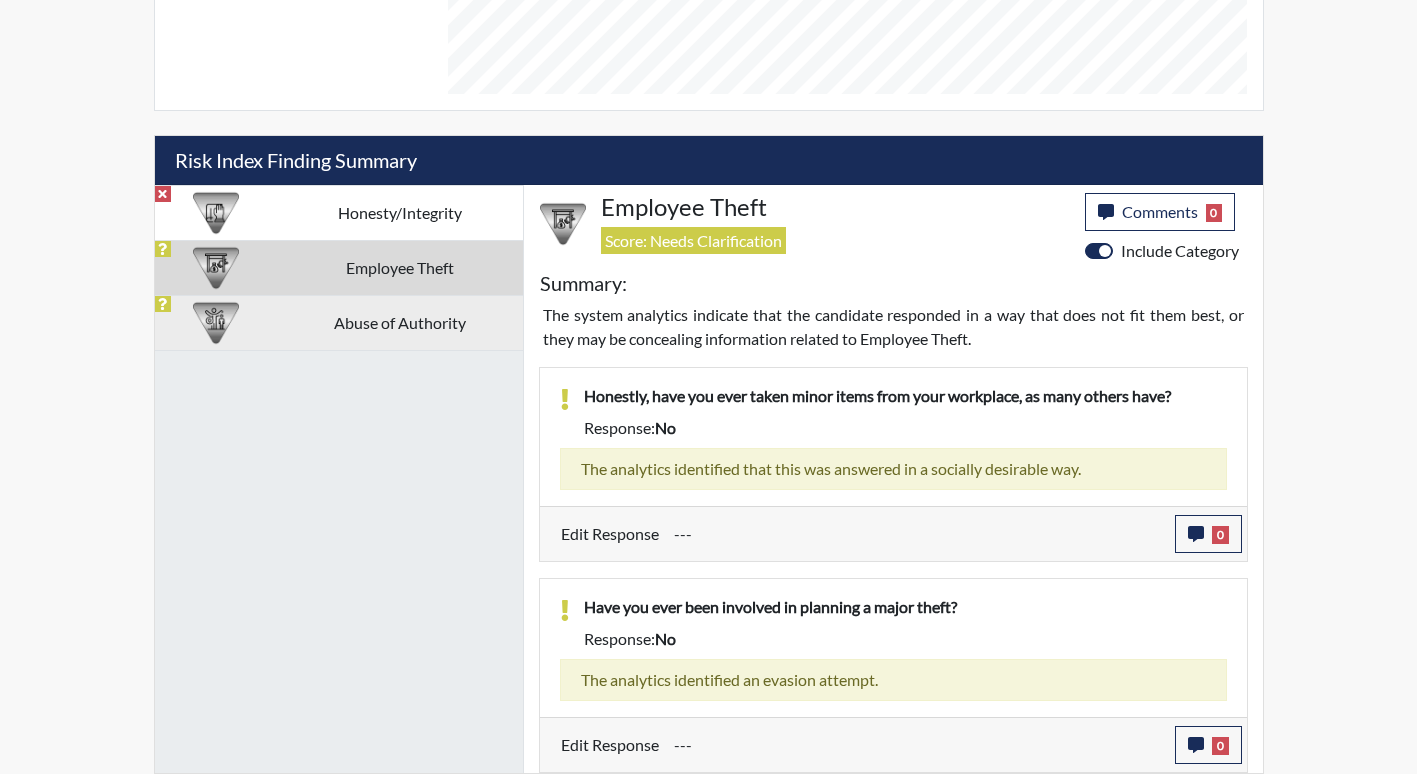 click on "Abuse of Authority" at bounding box center (400, 322) 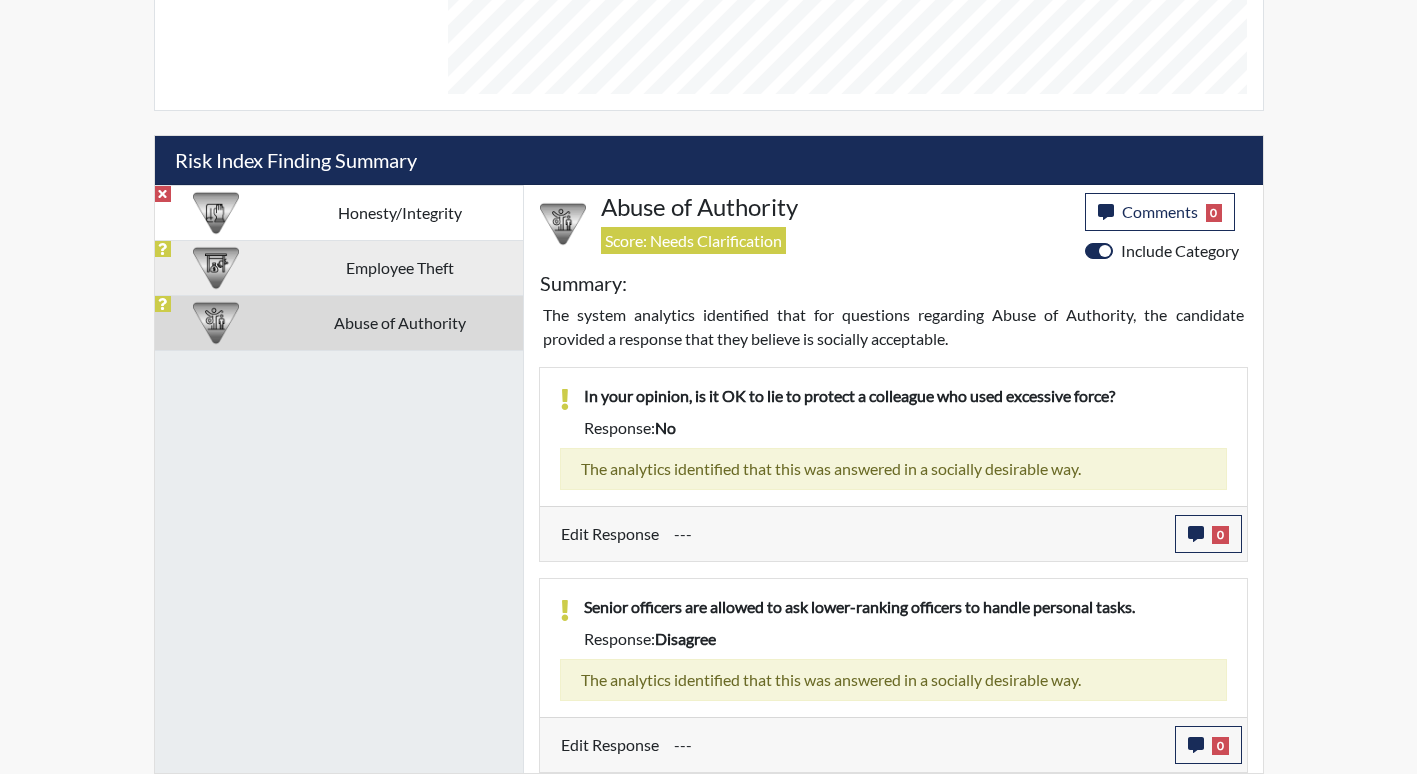 click on "Employee Theft" at bounding box center [400, 267] 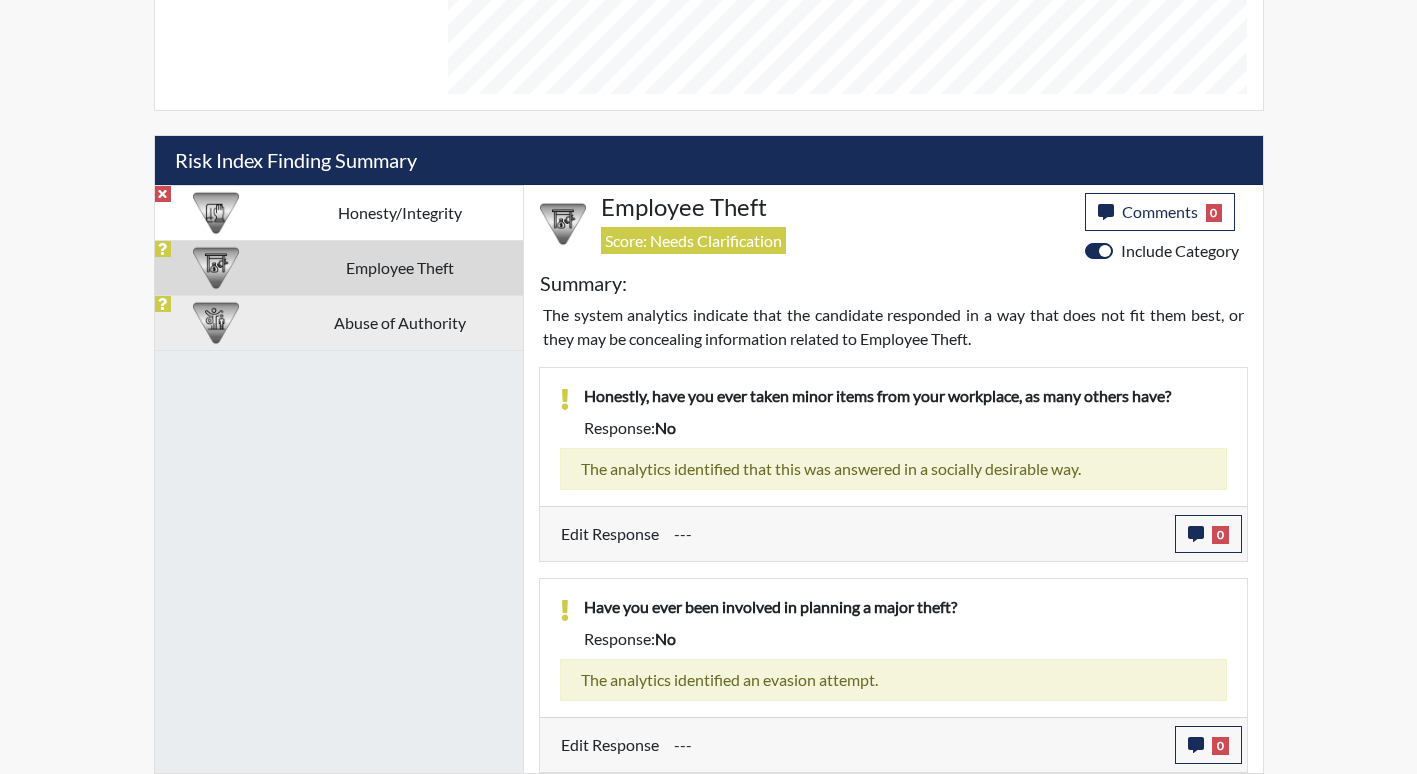 click on "Abuse of Authority" at bounding box center (400, 322) 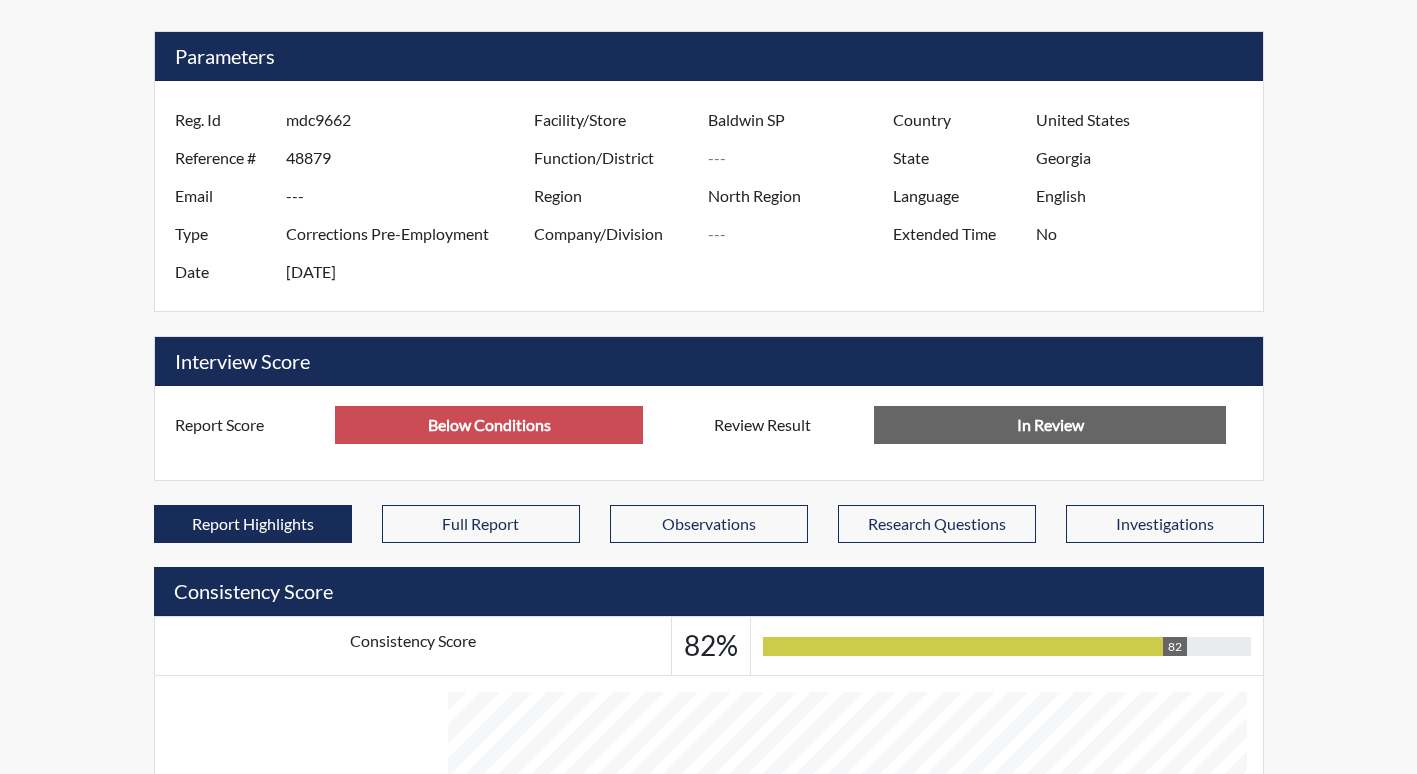 scroll, scrollTop: 0, scrollLeft: 0, axis: both 